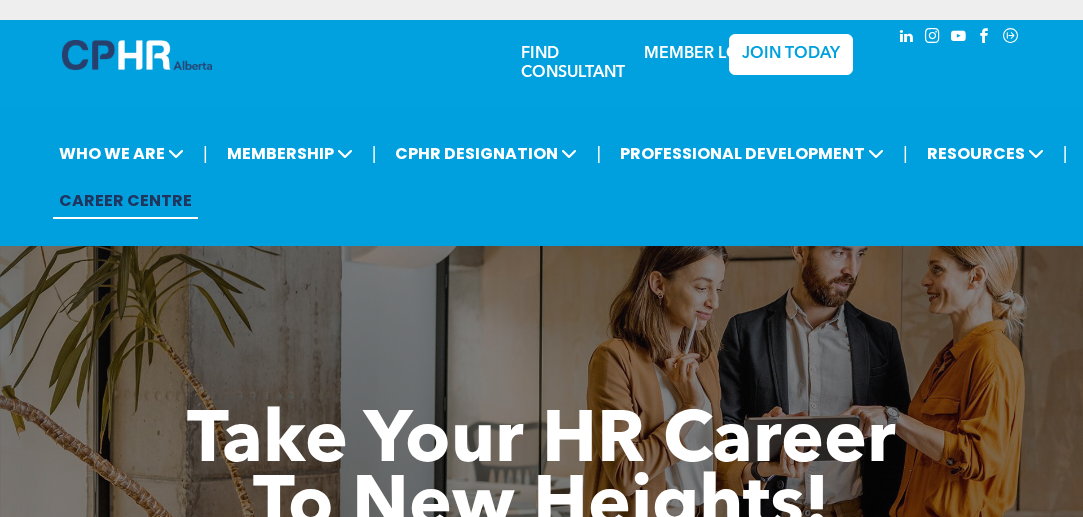 scroll, scrollTop: 0, scrollLeft: 0, axis: both 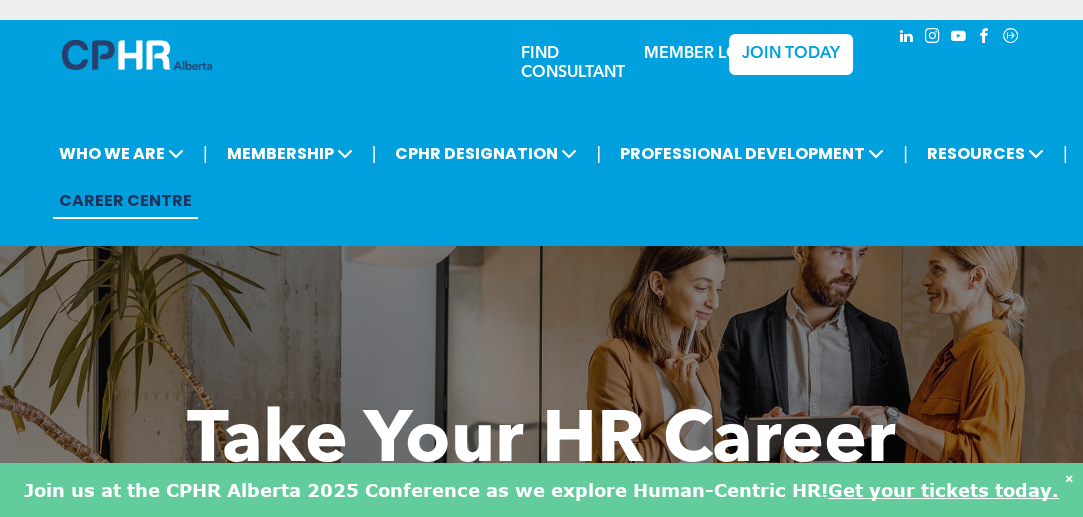 click on "×" at bounding box center [1069, 478] 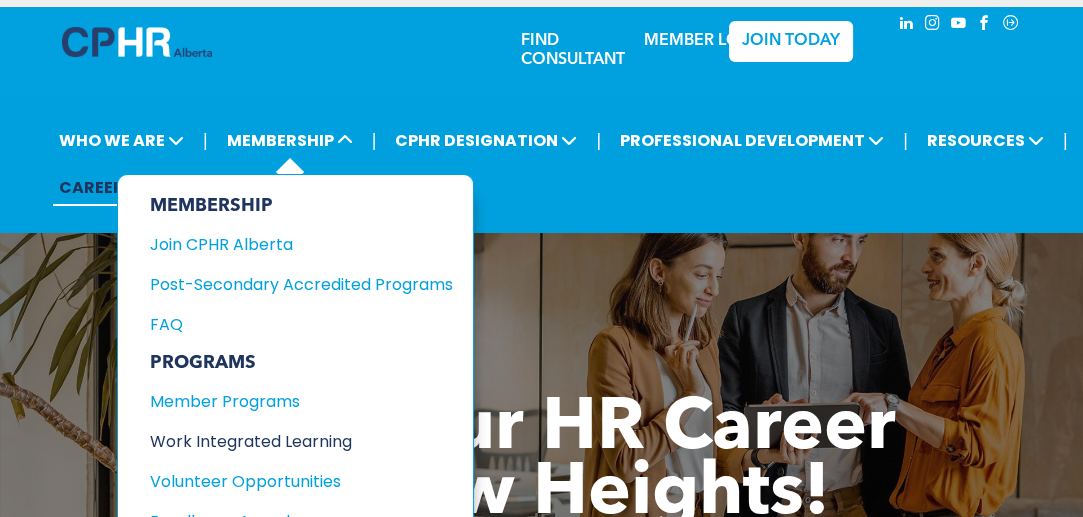 scroll, scrollTop: 10, scrollLeft: 0, axis: vertical 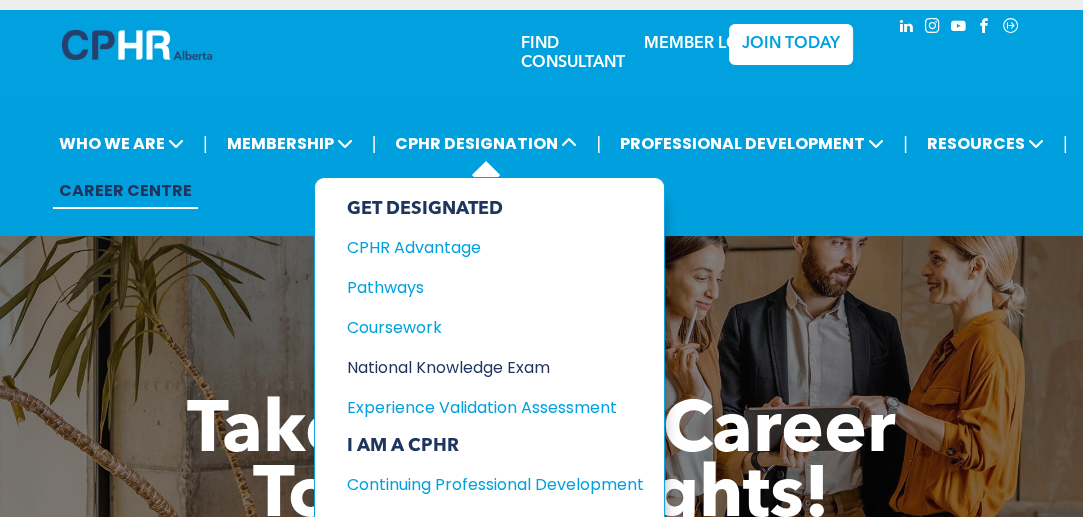 click on "National Knowledge Exam" at bounding box center [480, 367] 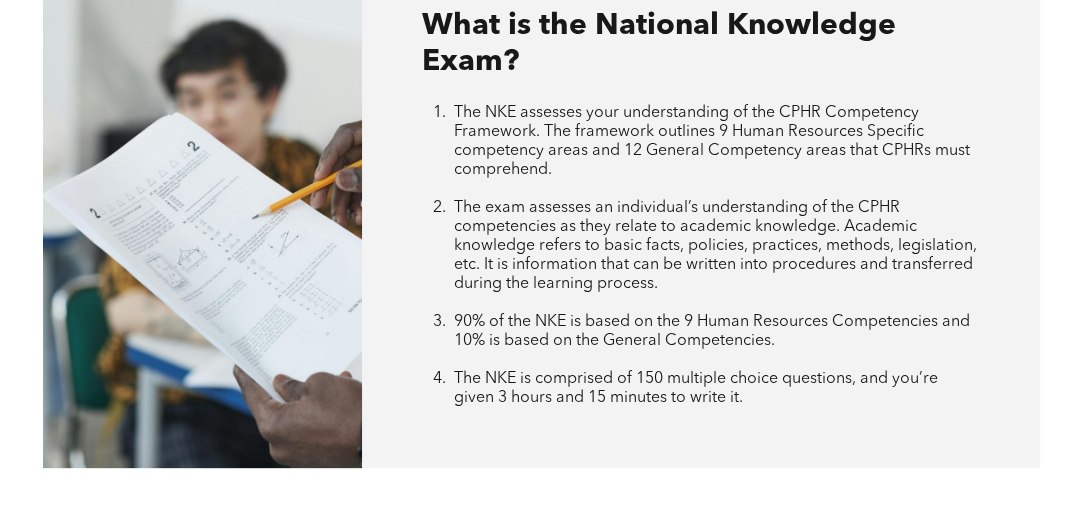 scroll, scrollTop: 769, scrollLeft: 0, axis: vertical 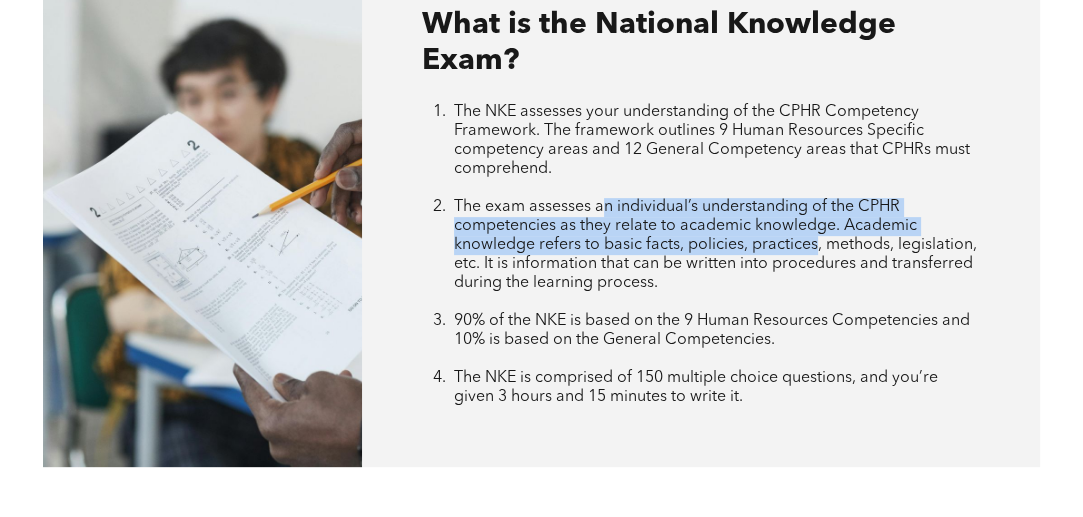 drag, startPoint x: 603, startPoint y: 213, endPoint x: 814, endPoint y: 240, distance: 212.72047 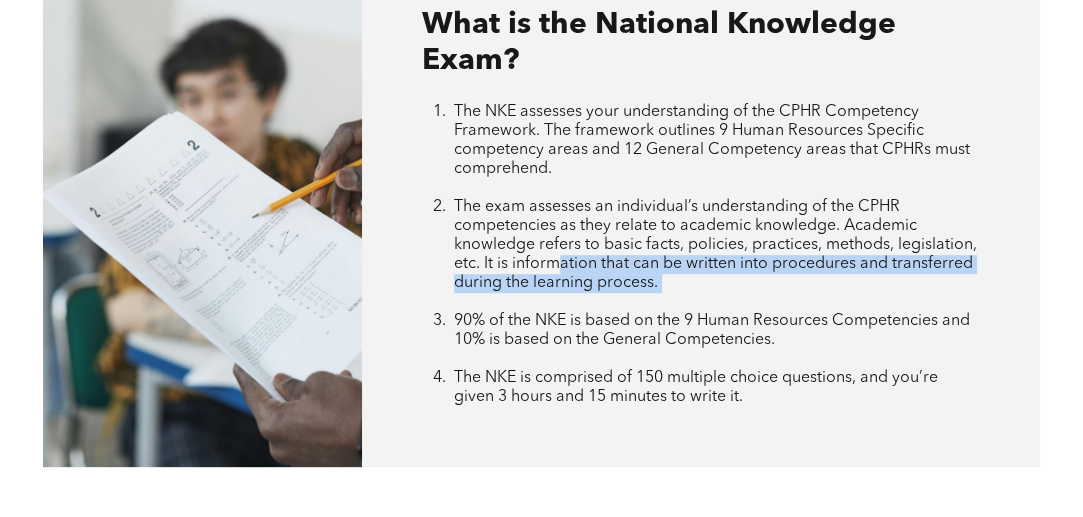 drag, startPoint x: 559, startPoint y: 275, endPoint x: 786, endPoint y: 298, distance: 228.16222 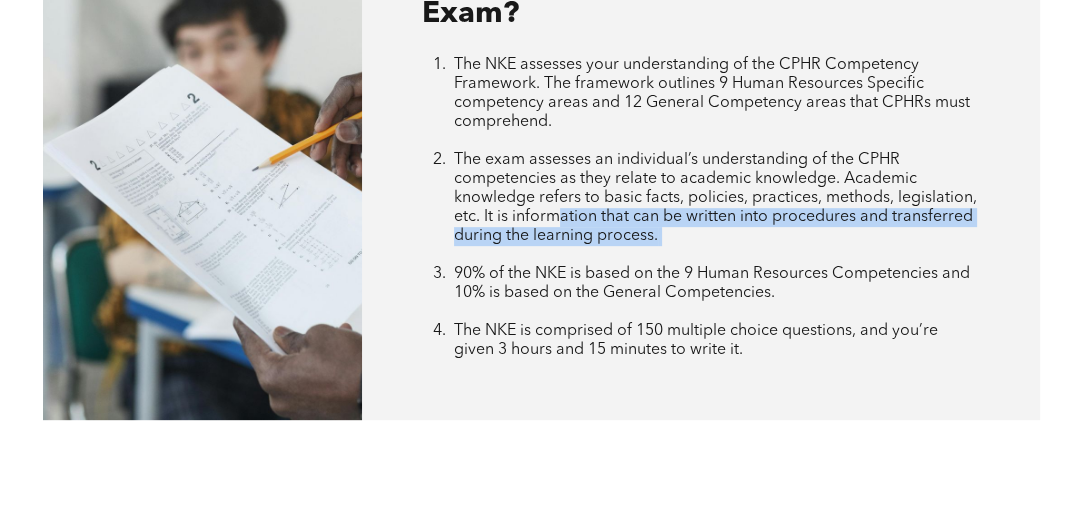 scroll, scrollTop: 817, scrollLeft: 0, axis: vertical 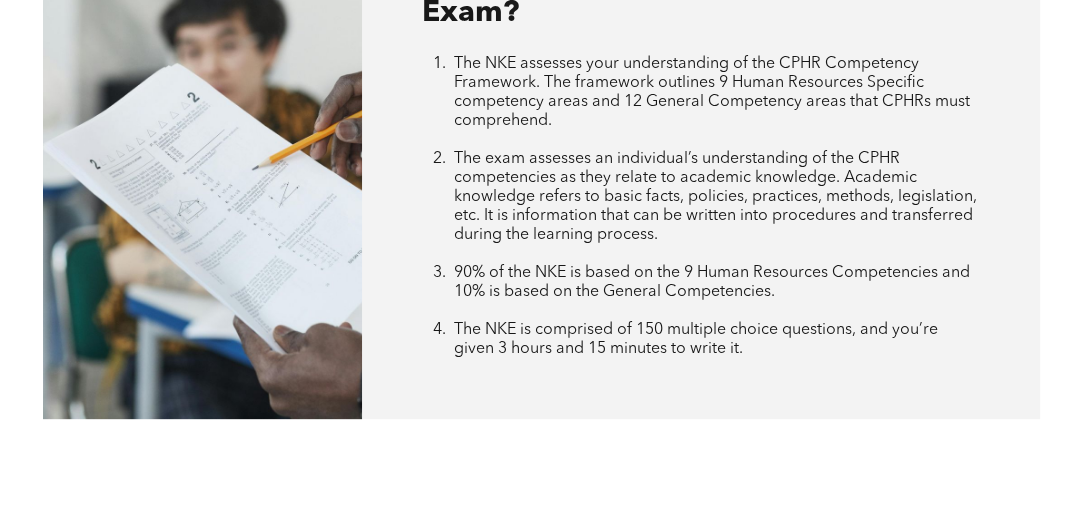 click on "90% of the NKE is based on the 9 Human Resources Competencies and 10% is based on the General Competencies." at bounding box center (712, 282) 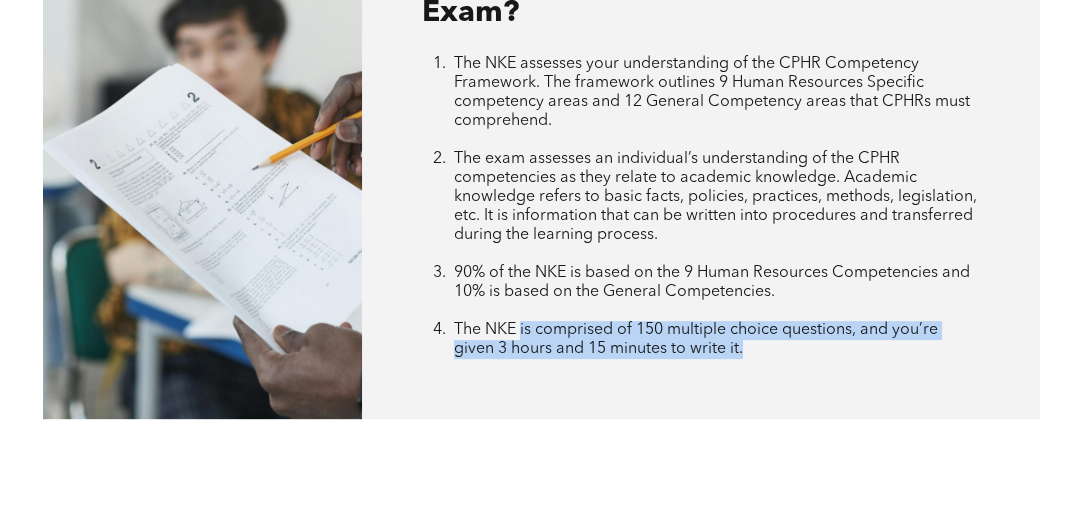 drag, startPoint x: 522, startPoint y: 333, endPoint x: 766, endPoint y: 344, distance: 244.24782 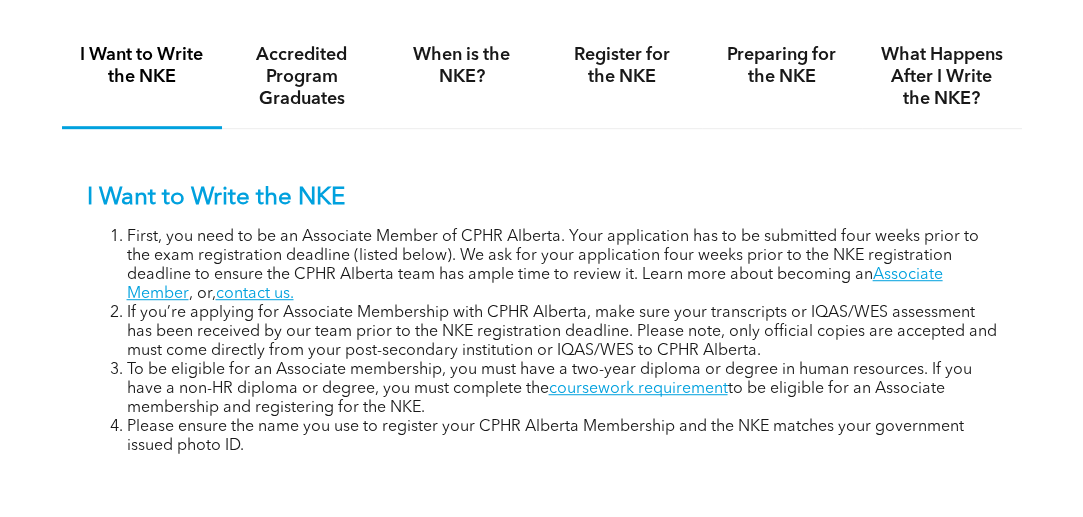 scroll, scrollTop: 1309, scrollLeft: 0, axis: vertical 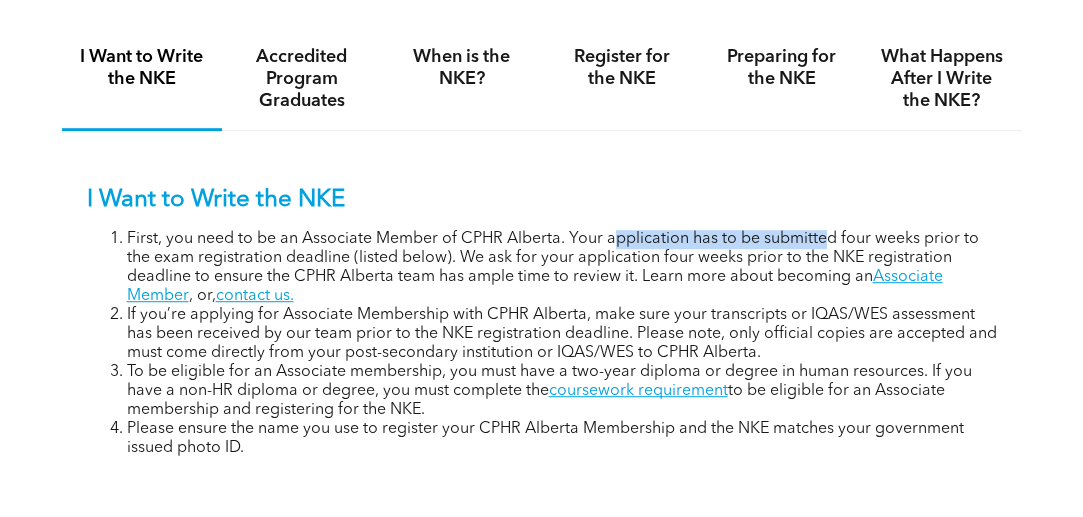 drag, startPoint x: 614, startPoint y: 236, endPoint x: 822, endPoint y: 231, distance: 208.06009 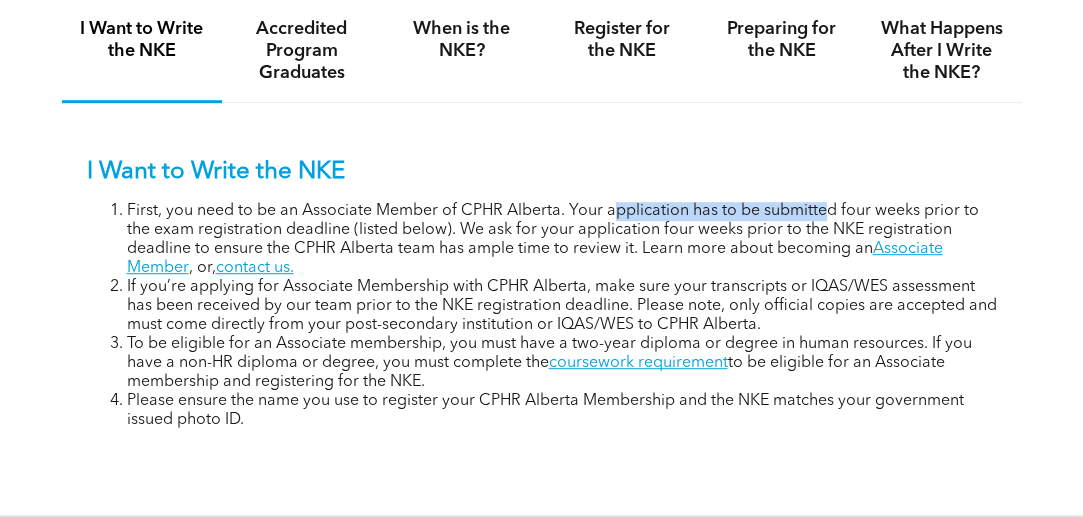 scroll, scrollTop: 1338, scrollLeft: 0, axis: vertical 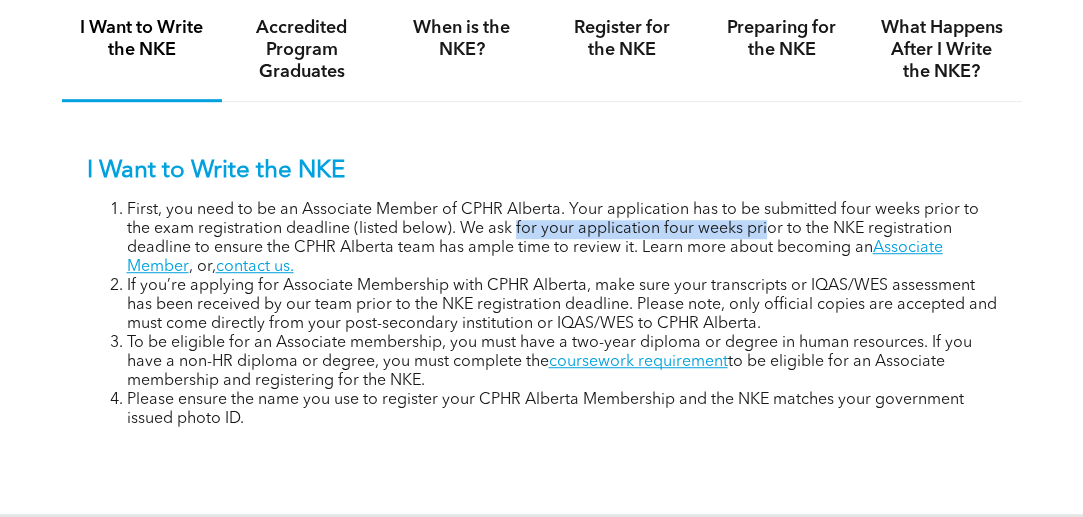 drag, startPoint x: 514, startPoint y: 229, endPoint x: 763, endPoint y: 221, distance: 249.12848 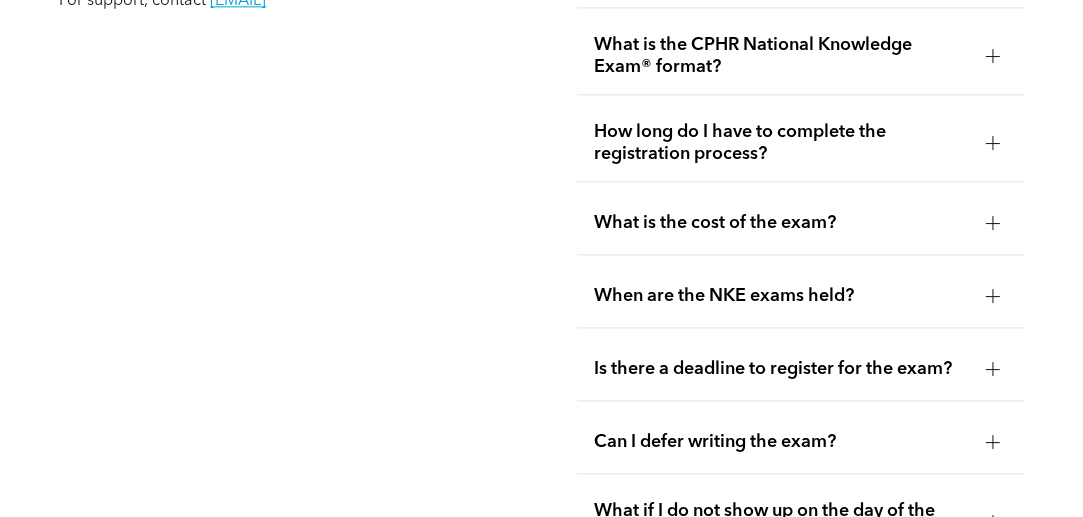 scroll, scrollTop: 2651, scrollLeft: 0, axis: vertical 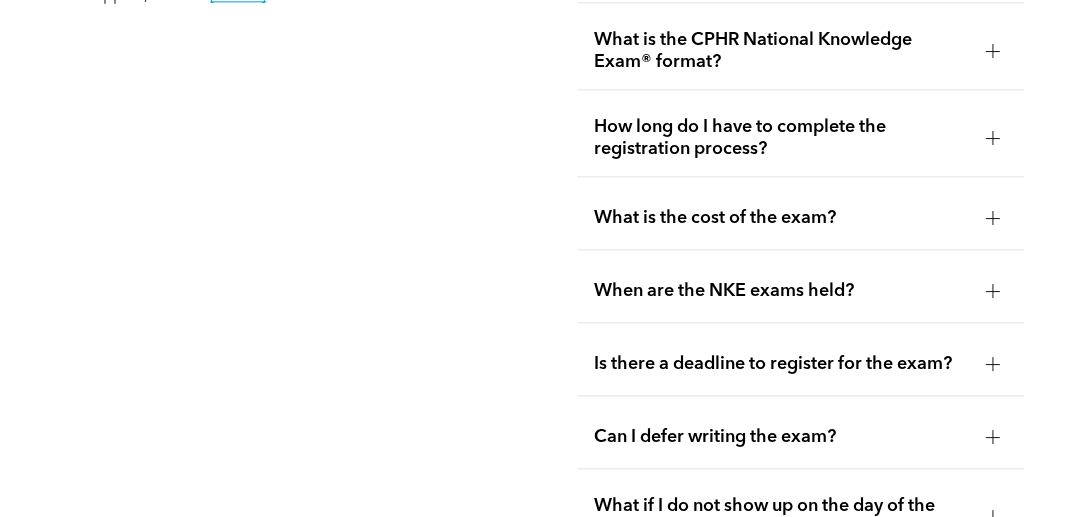 click at bounding box center [993, 291] 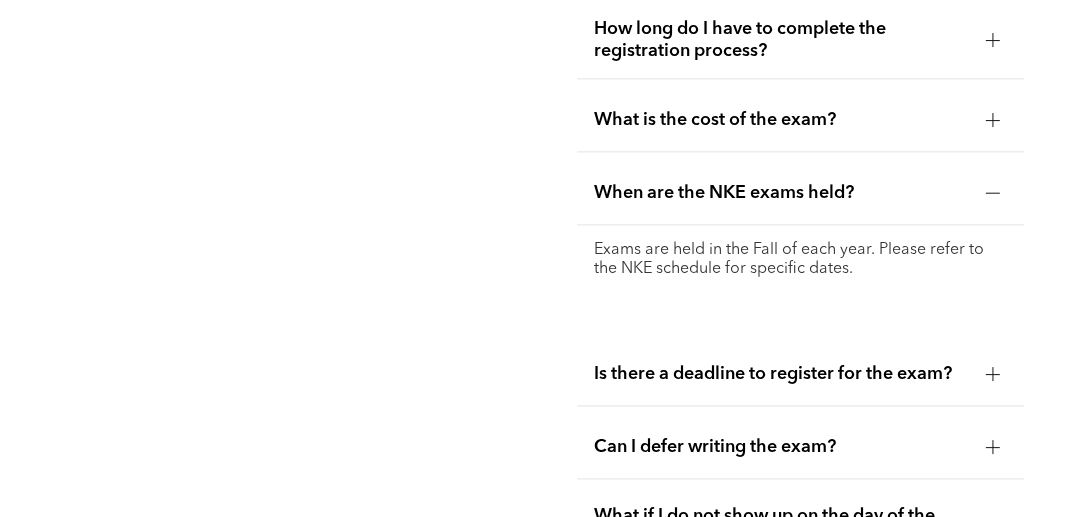 scroll, scrollTop: 2750, scrollLeft: 0, axis: vertical 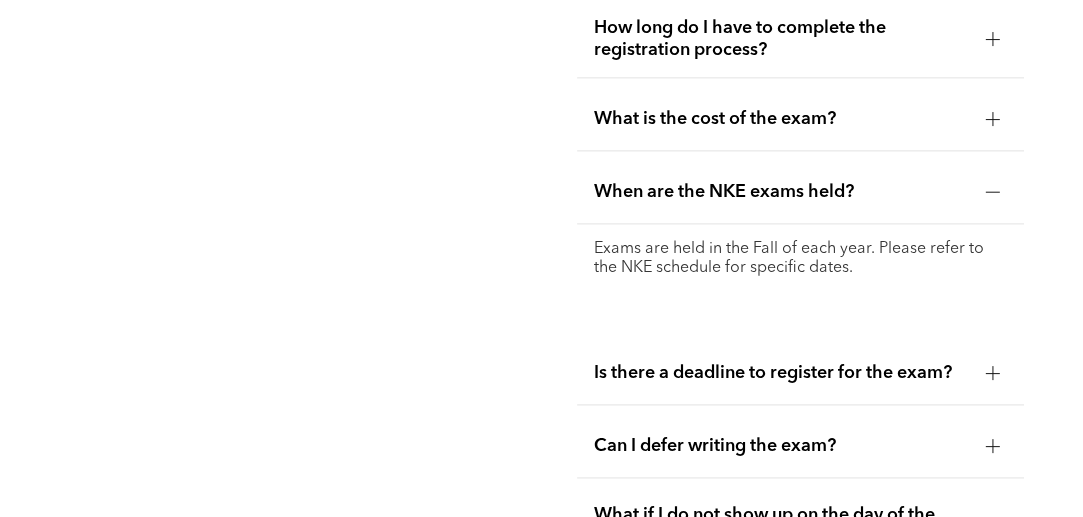 click at bounding box center (993, 373) 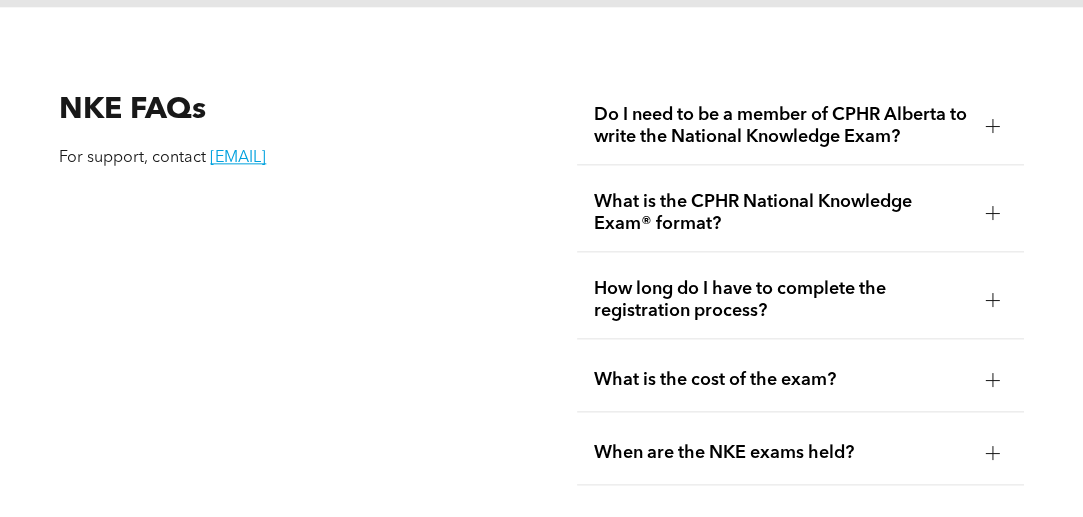 scroll, scrollTop: 2513, scrollLeft: 0, axis: vertical 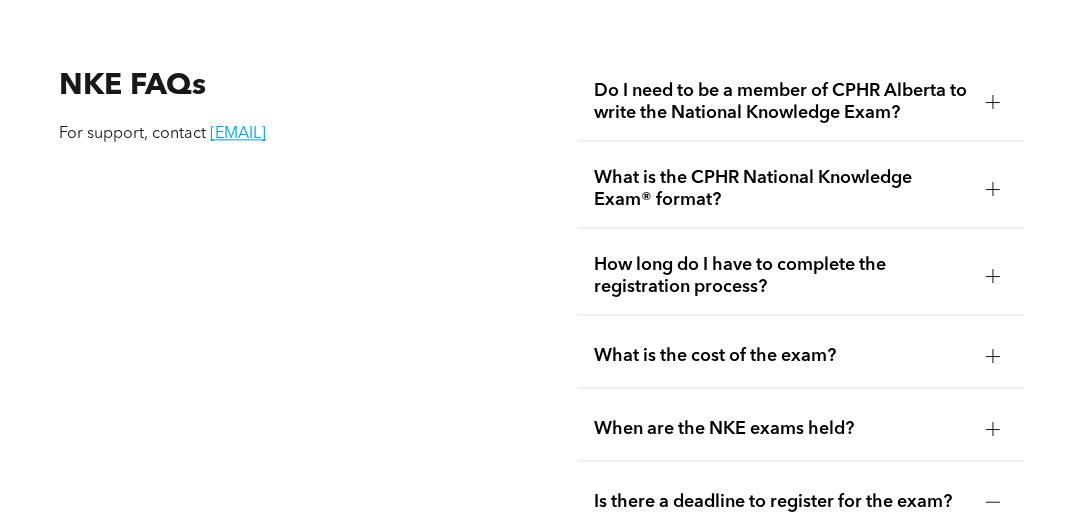 click on "When are the NKE exams held?" at bounding box center (781, 429) 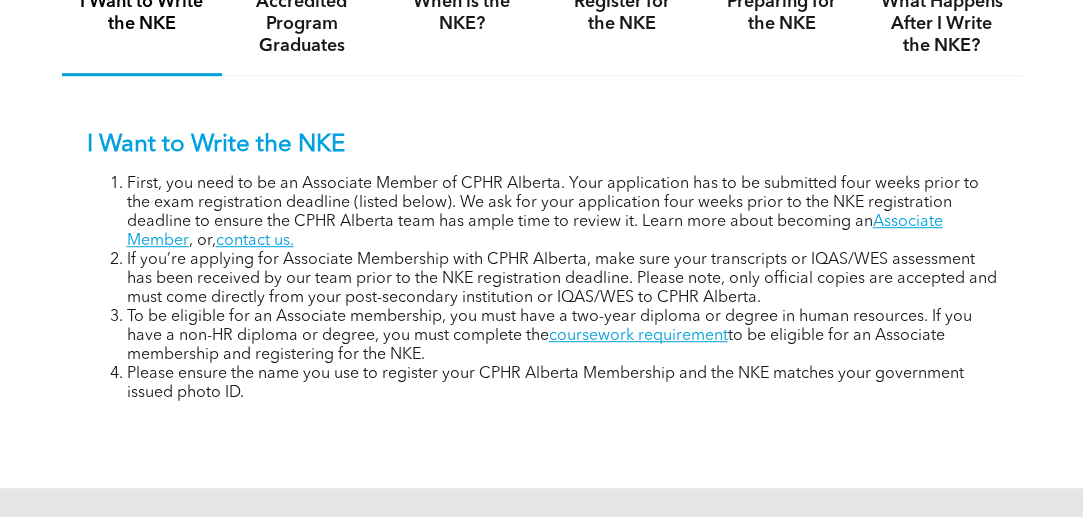 scroll, scrollTop: 1363, scrollLeft: 0, axis: vertical 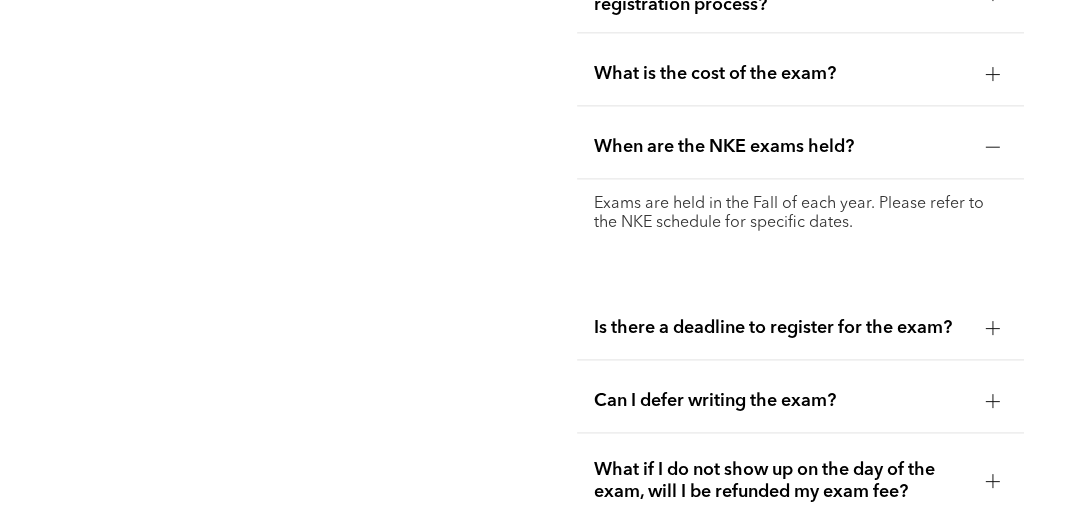 click on "Is there a deadline to register for the exam?" at bounding box center (781, 328) 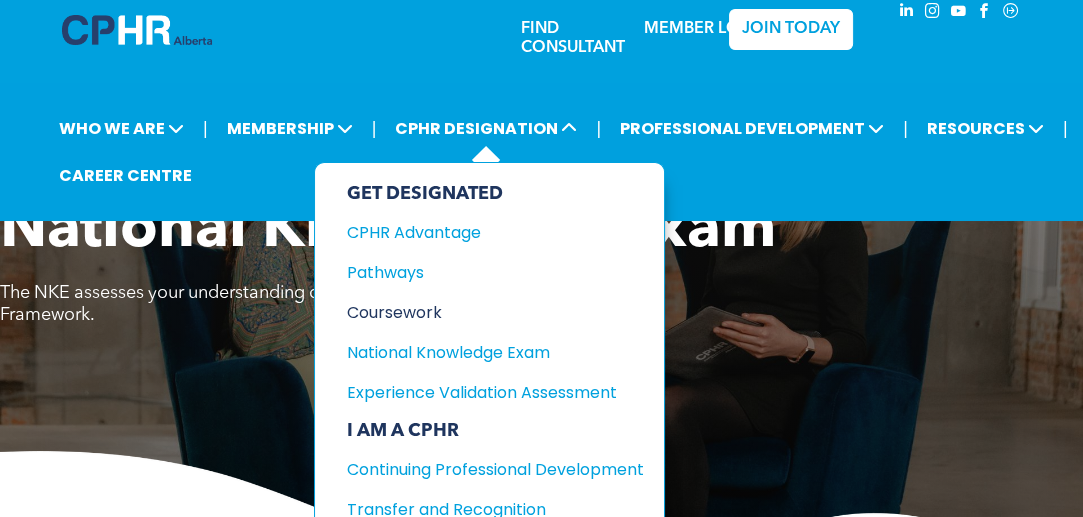 scroll, scrollTop: 26, scrollLeft: 0, axis: vertical 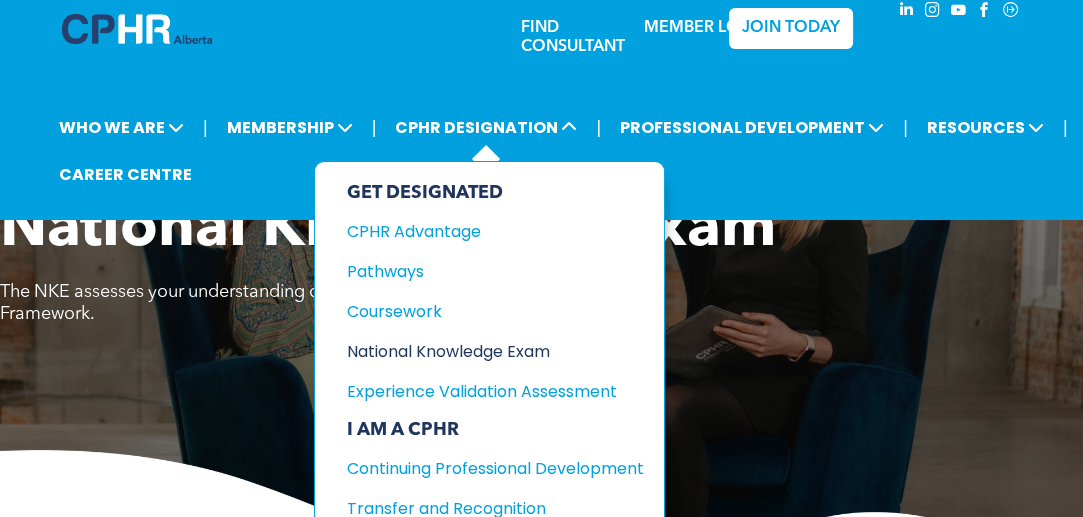 click on "National Knowledge Exam" at bounding box center [480, 351] 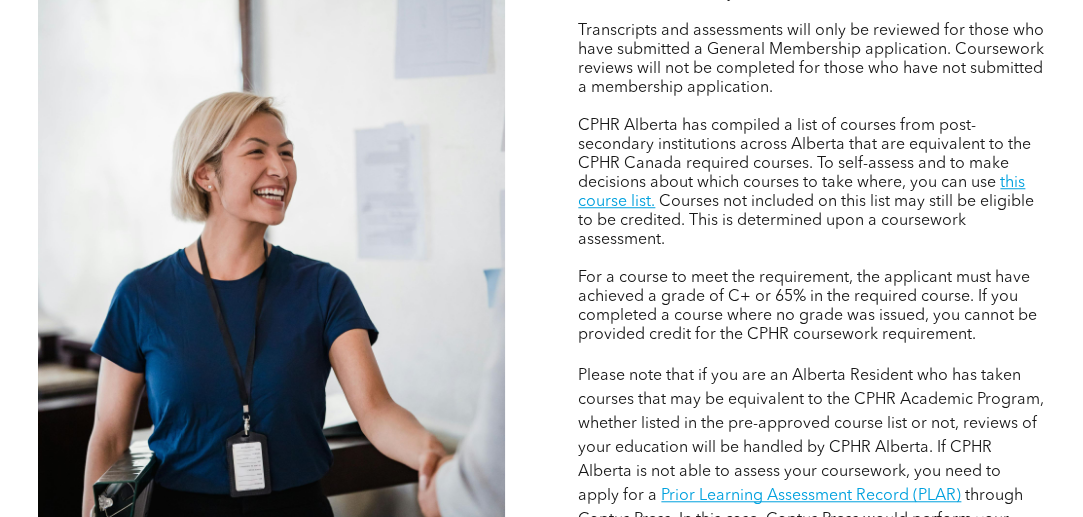 scroll, scrollTop: 1641, scrollLeft: 0, axis: vertical 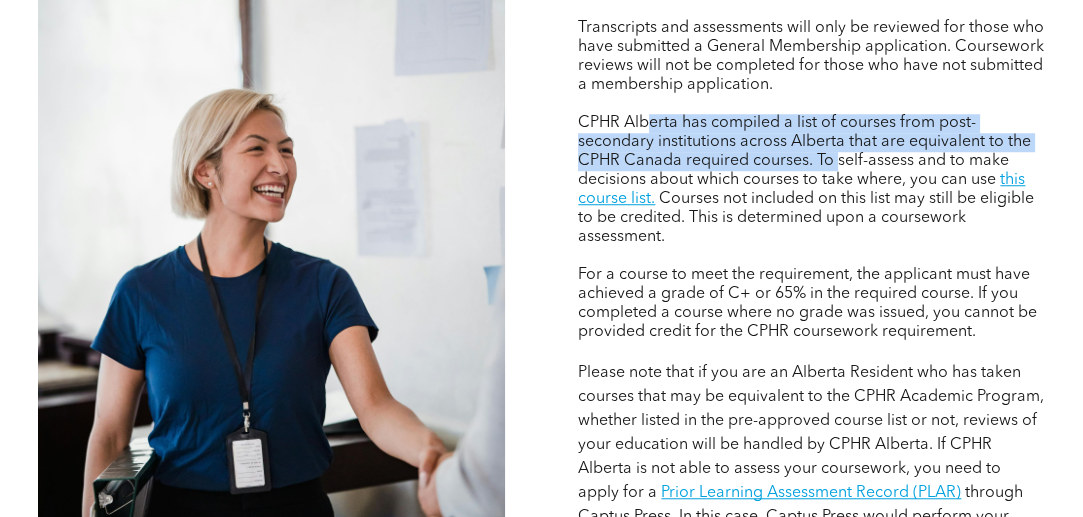 drag, startPoint x: 651, startPoint y: 130, endPoint x: 836, endPoint y: 167, distance: 188.66373 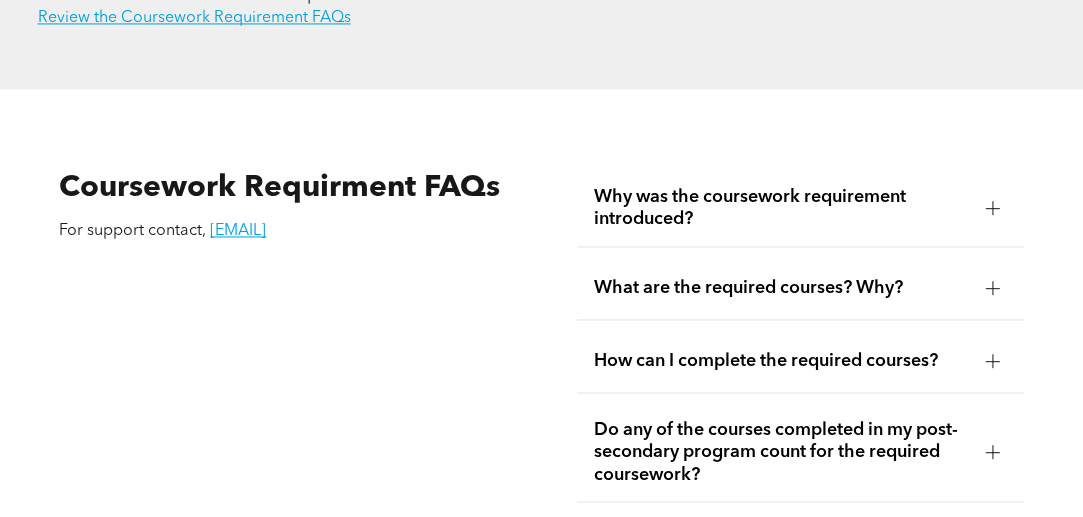 scroll, scrollTop: 3345, scrollLeft: 0, axis: vertical 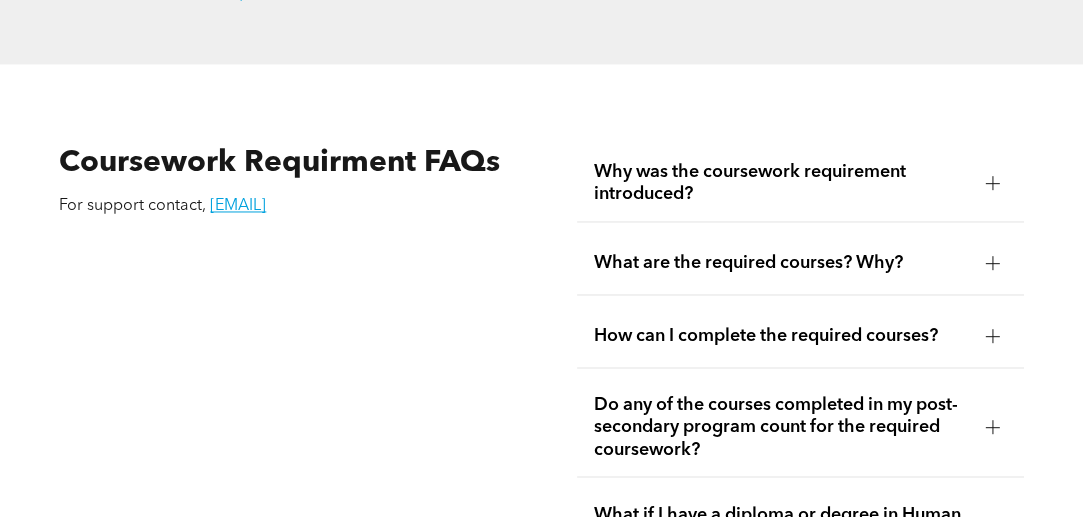 click on "How can I complete the required courses?" at bounding box center [781, 336] 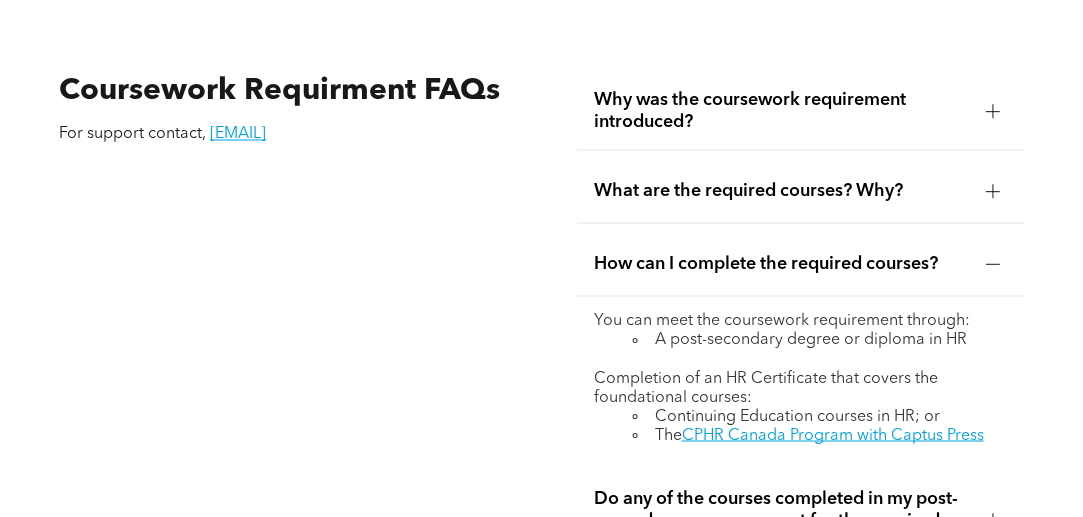 scroll, scrollTop: 3429, scrollLeft: 0, axis: vertical 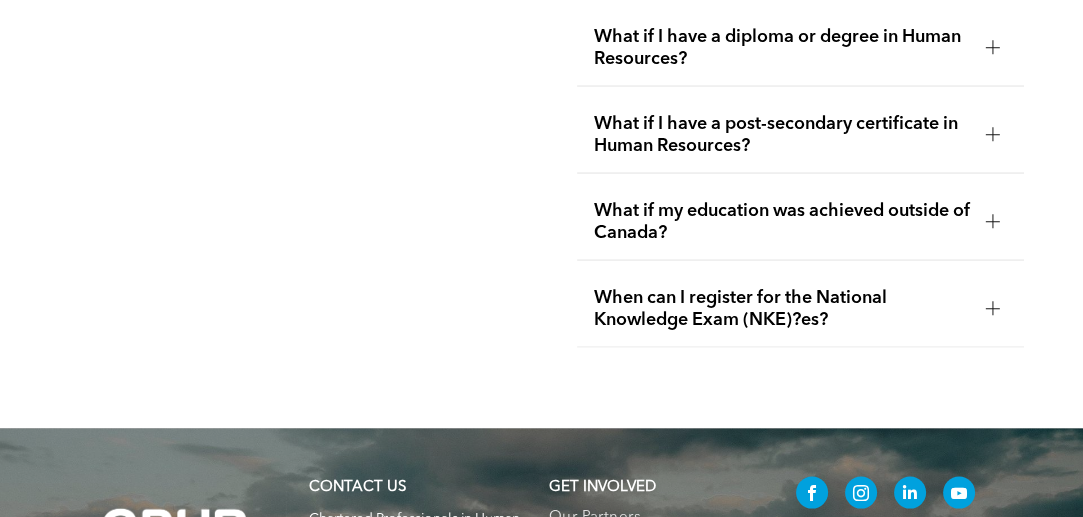 click on "When can I register for the National Knowledge Exam (NKE)?es?" at bounding box center [781, 309] 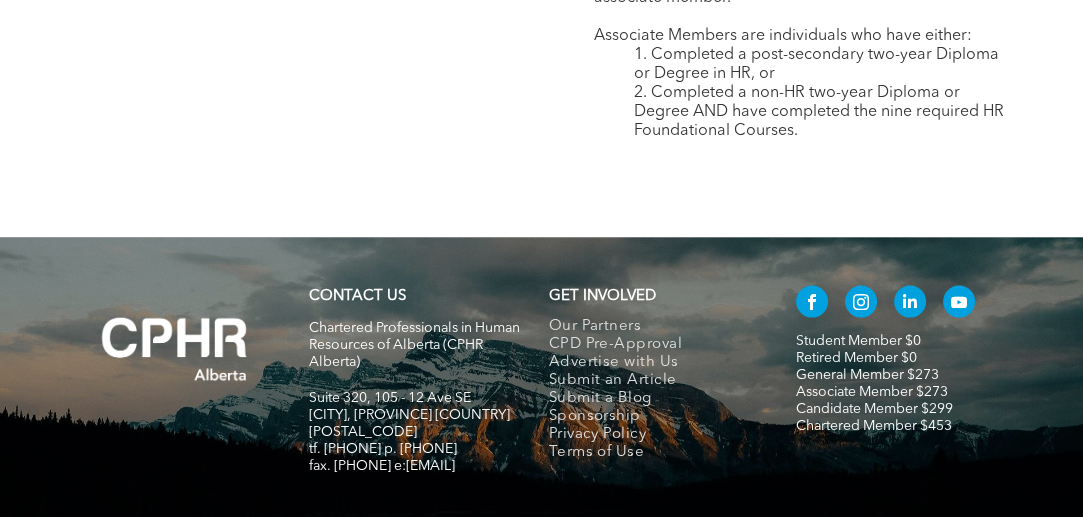 scroll, scrollTop: 4217, scrollLeft: 0, axis: vertical 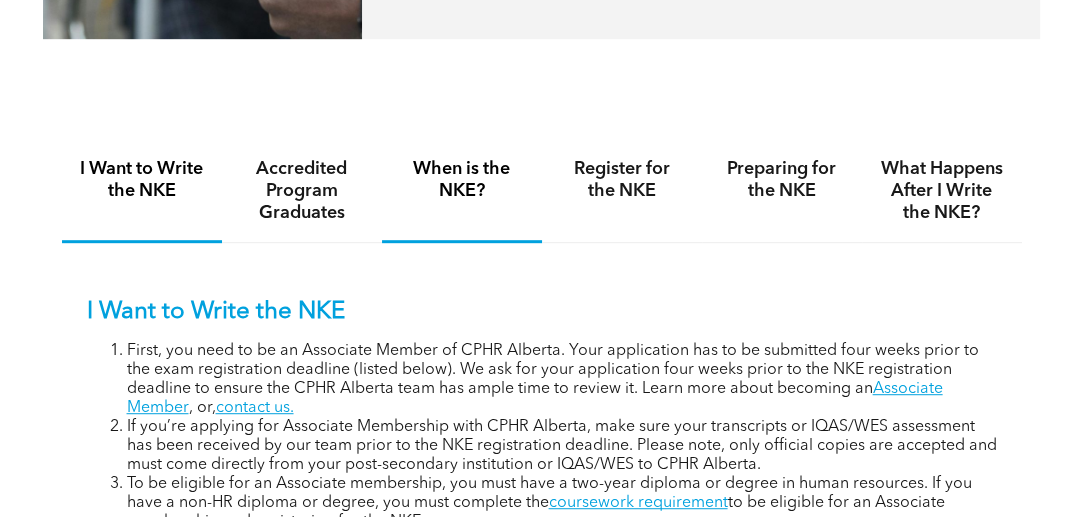 click on "When is the NKE?" at bounding box center (462, 191) 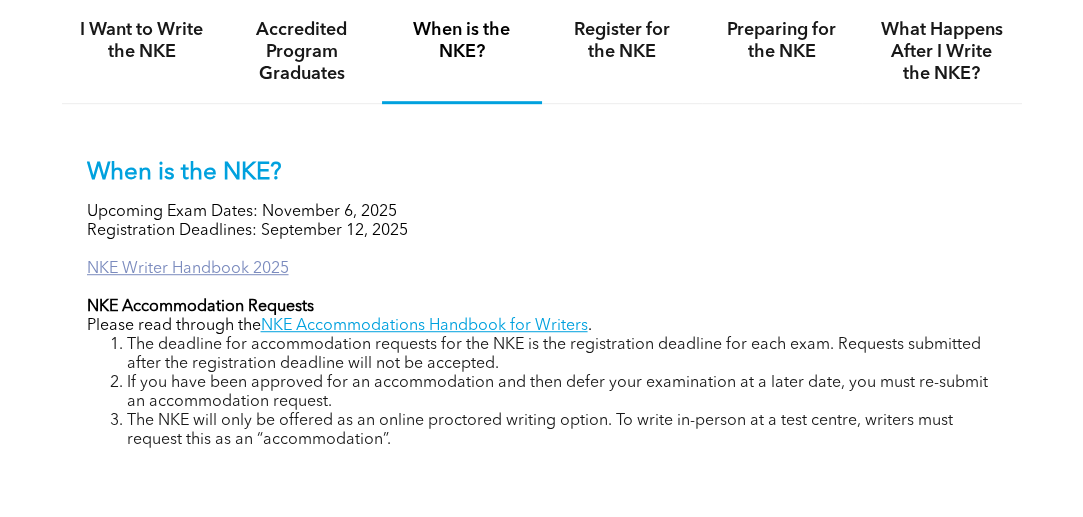 scroll, scrollTop: 1276, scrollLeft: 0, axis: vertical 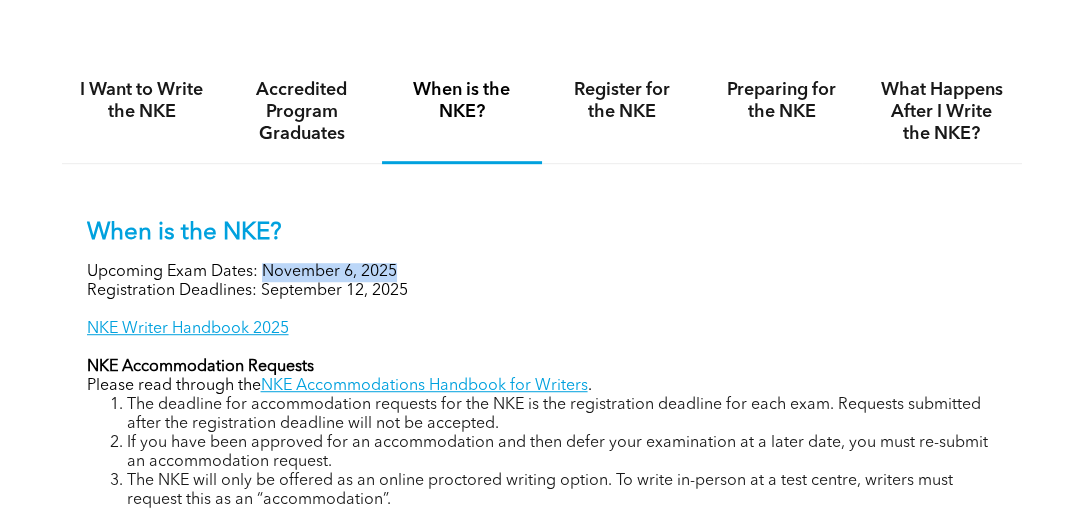 drag, startPoint x: 265, startPoint y: 268, endPoint x: 399, endPoint y: 266, distance: 134.01492 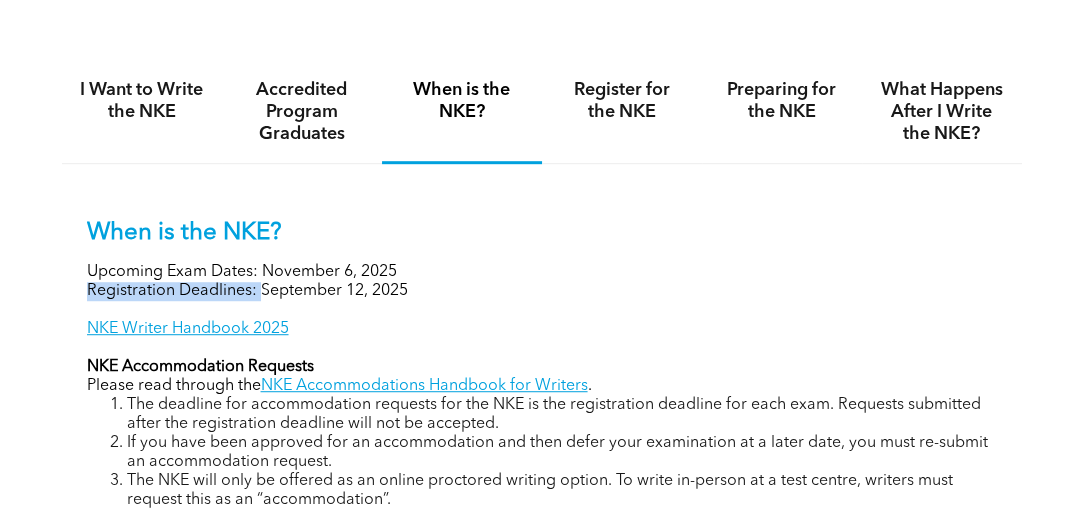 drag, startPoint x: 262, startPoint y: 297, endPoint x: 400, endPoint y: 301, distance: 138.05795 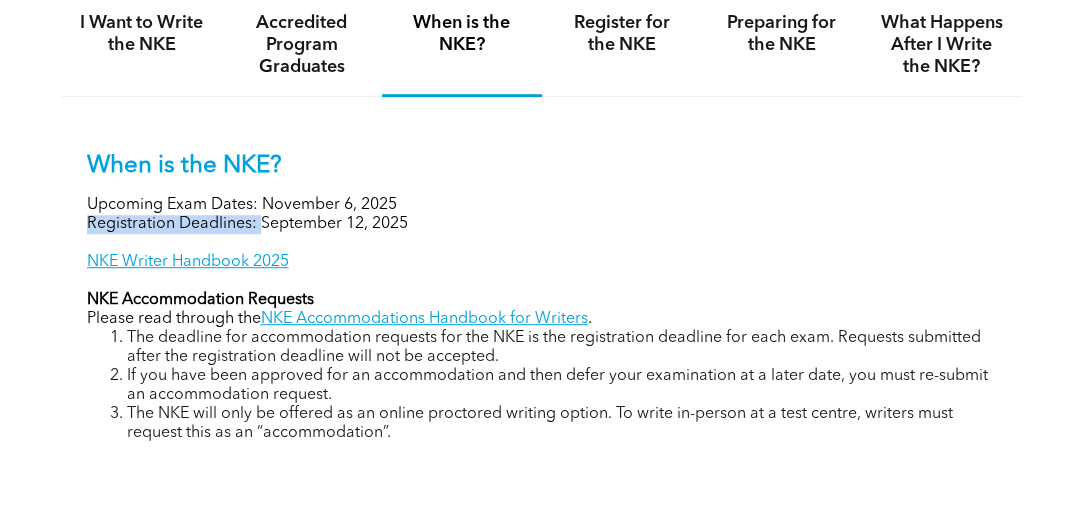 scroll, scrollTop: 1344, scrollLeft: 0, axis: vertical 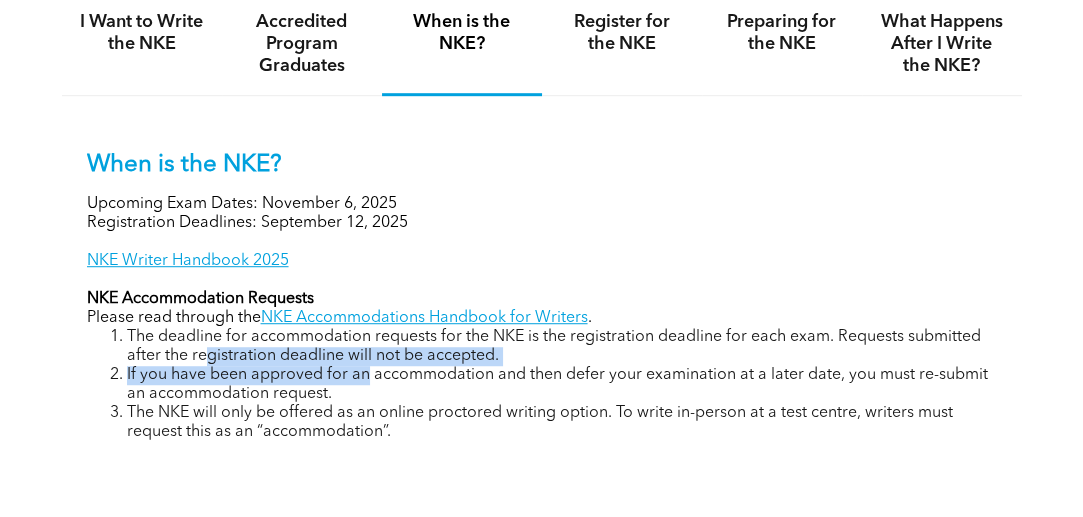 drag, startPoint x: 209, startPoint y: 359, endPoint x: 366, endPoint y: 375, distance: 157.81319 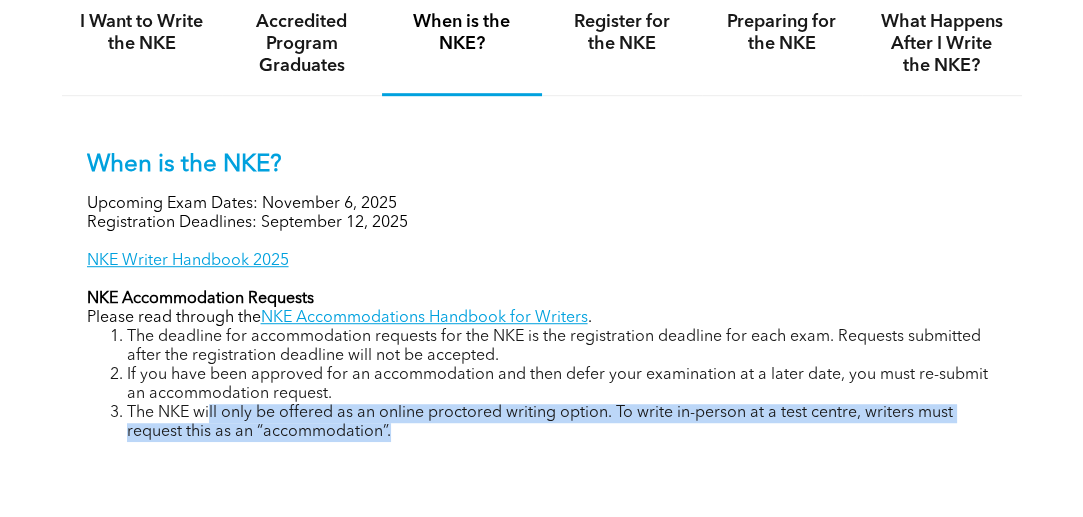 drag, startPoint x: 209, startPoint y: 423, endPoint x: 670, endPoint y: 430, distance: 461.05313 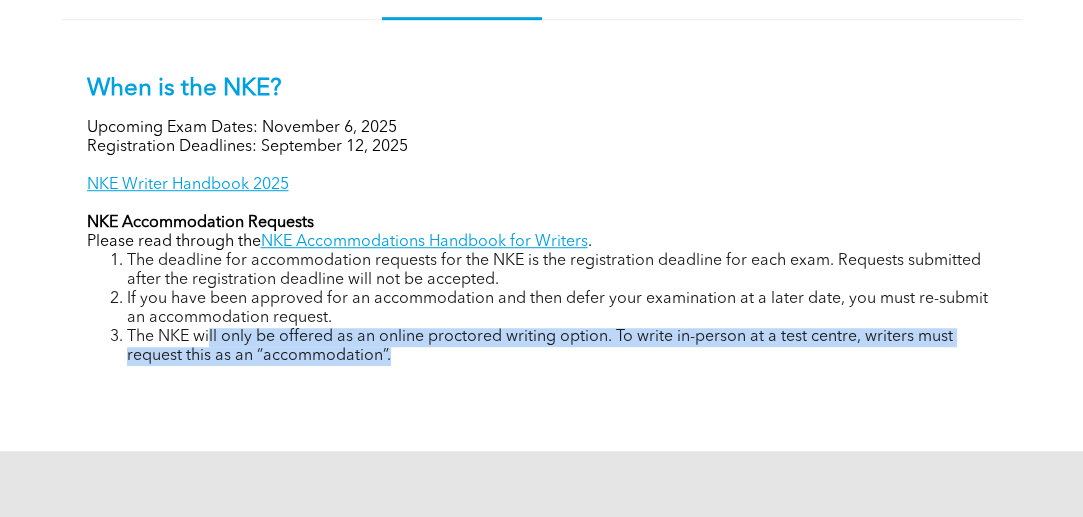 scroll, scrollTop: 1448, scrollLeft: 0, axis: vertical 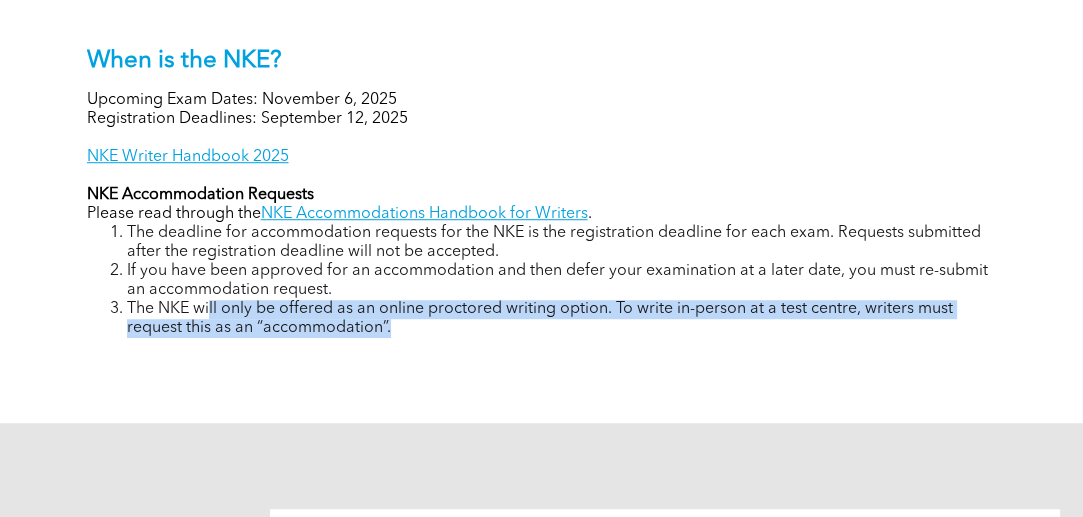 click on "I Want to Write the NKE
Accredited Program Graduates
When is the NKE?
Register for the NKE
Preparing for the NKE
What Happens After I Write the NKE?
I Want to Write the NKE
First, you need to be an Associate Member of CPHR Alberta. Your application has to be submitted four weeks prior to the exam registration deadline (listed below). We ask for your application four weeks prior to the NKE registration deadline to ensure the CPHR Alberta team has ample time to review it. Learn more about becoming an  Associate Member , or,  contact us. If you’re applying for Associate Membership with CPHR Alberta, make sure your transcripts or IQAS/WES assessment has been received by our team prior to the NKE registration deadline. Please note, only official copies are accepted and must come directly from your post-secondary institution or IQAS/WES to CPHR Alberta. coursework requirement" at bounding box center [542, 127] 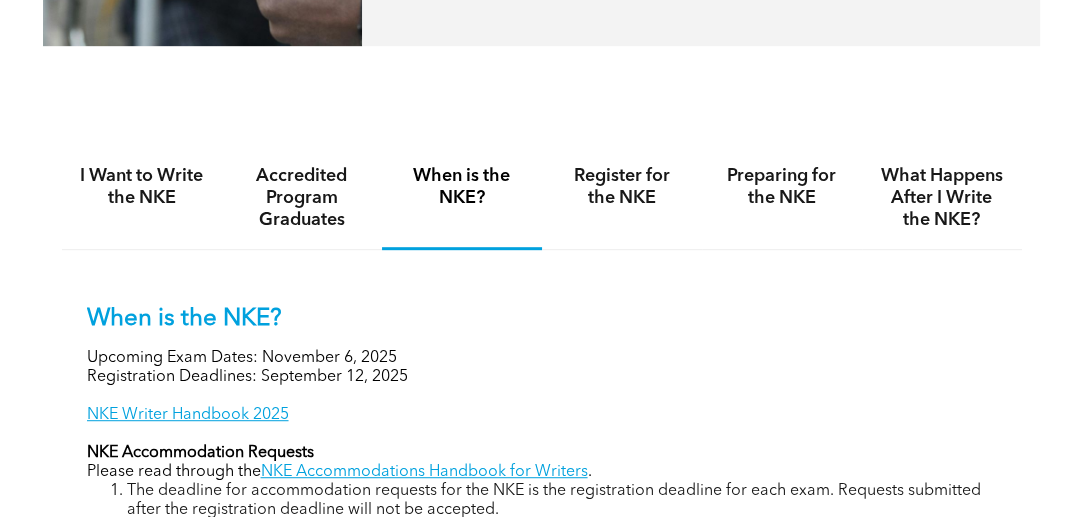 scroll, scrollTop: 1189, scrollLeft: 0, axis: vertical 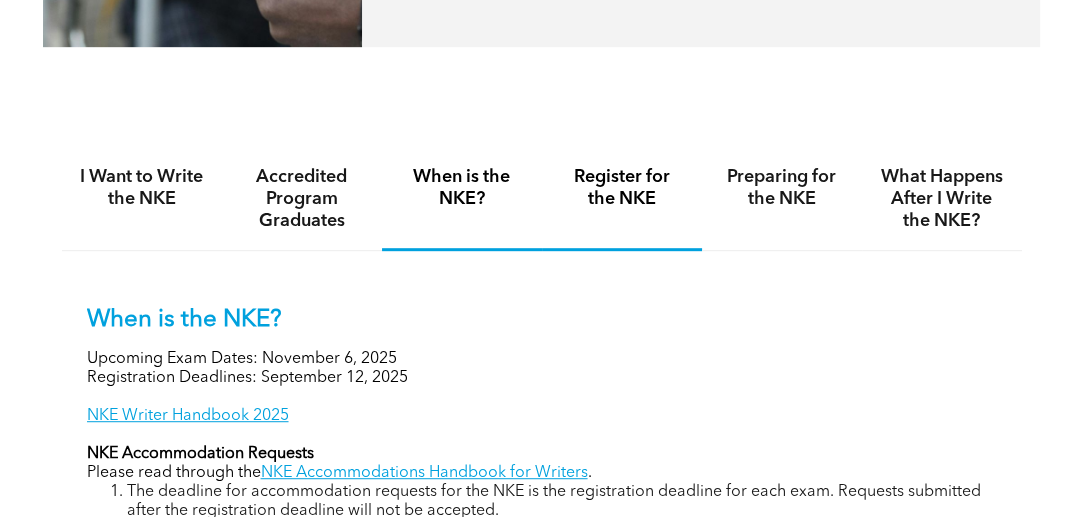 click on "Register for the NKE" at bounding box center [622, 188] 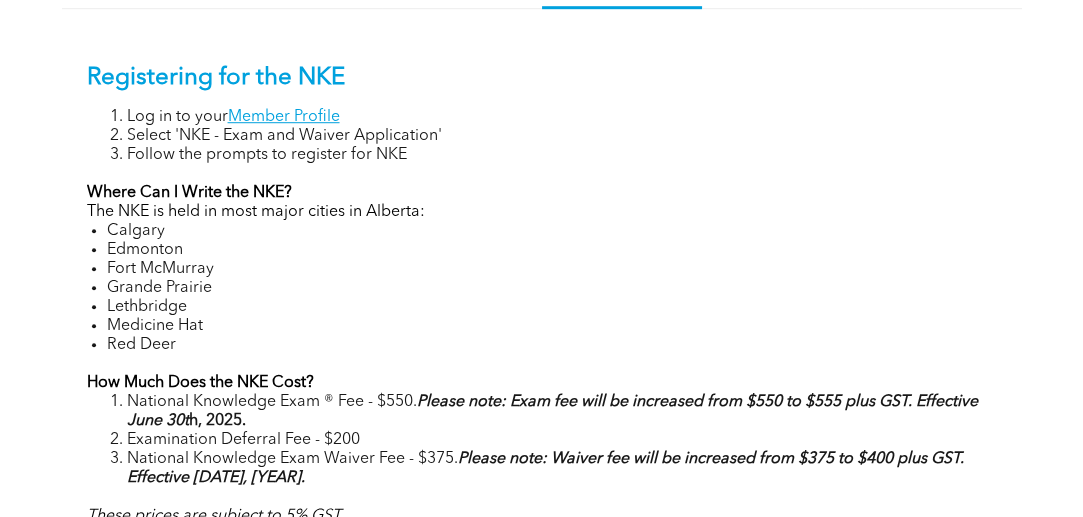 scroll, scrollTop: 1429, scrollLeft: 0, axis: vertical 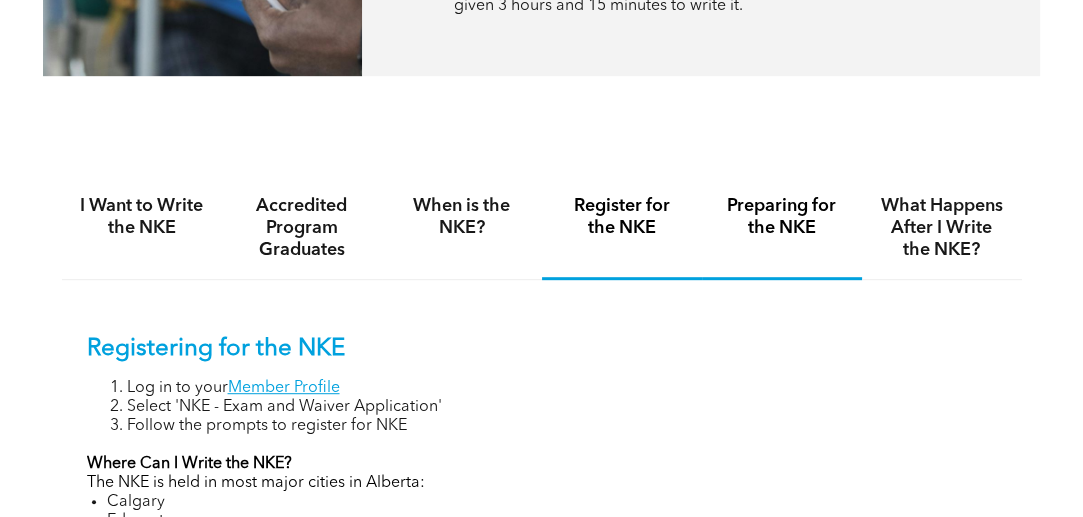 click on "Preparing for the NKE" at bounding box center (782, 217) 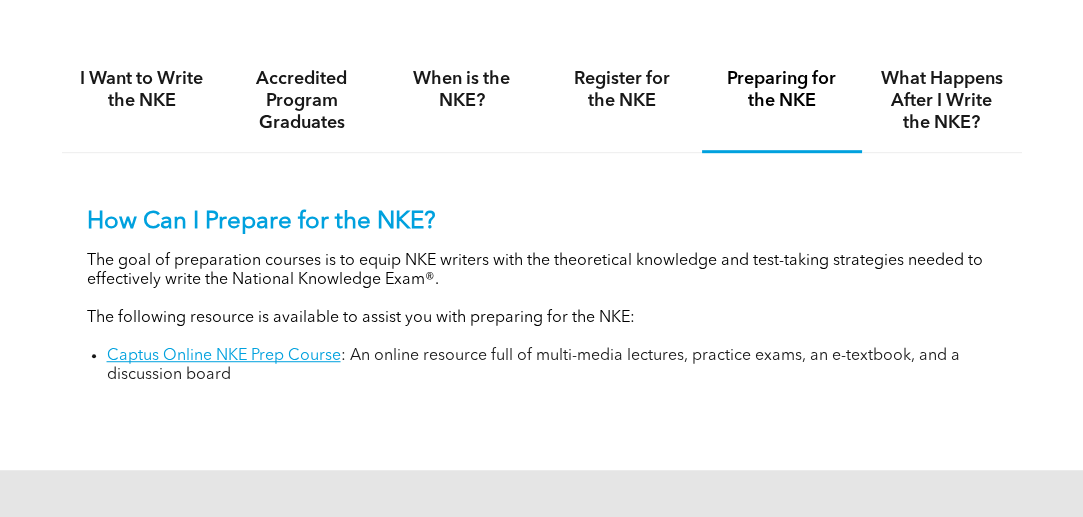 scroll, scrollTop: 1286, scrollLeft: 0, axis: vertical 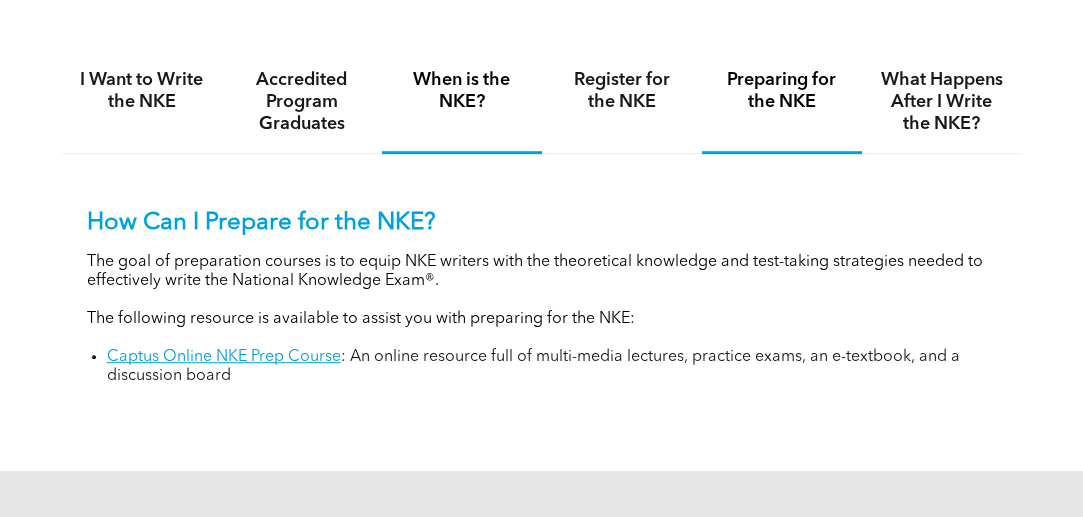 click on "When is the NKE?" at bounding box center (462, 91) 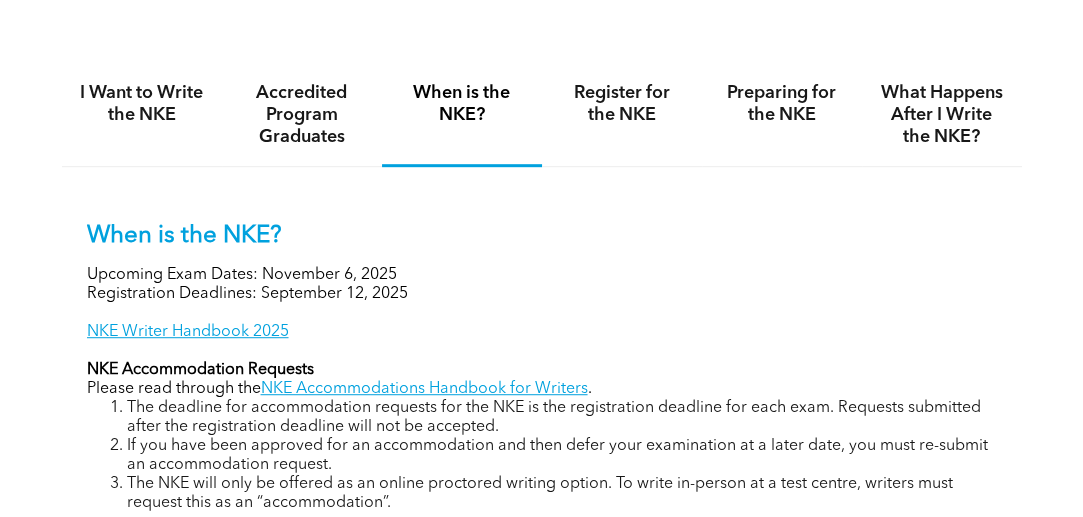 scroll, scrollTop: 1263, scrollLeft: 0, axis: vertical 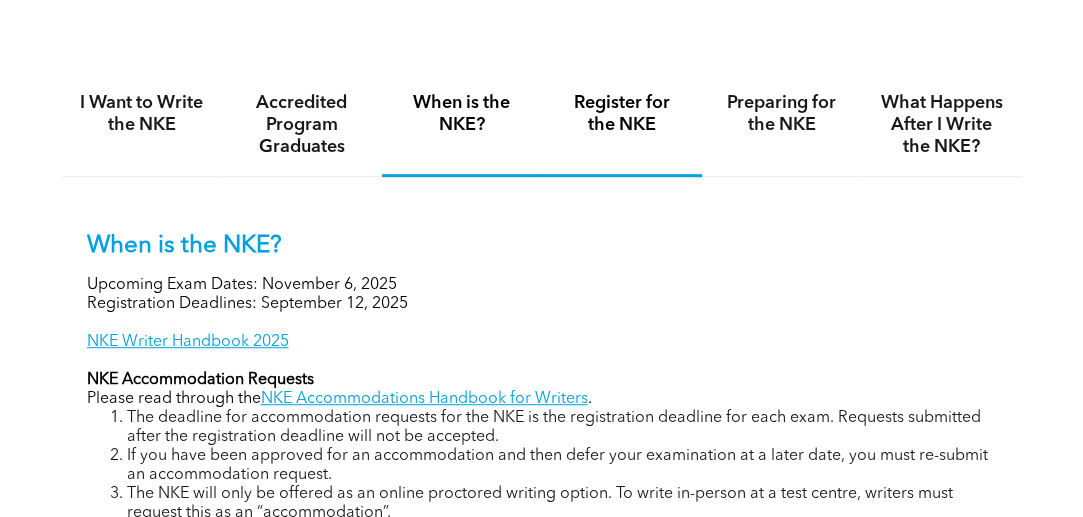click on "Register for the NKE" at bounding box center (622, 114) 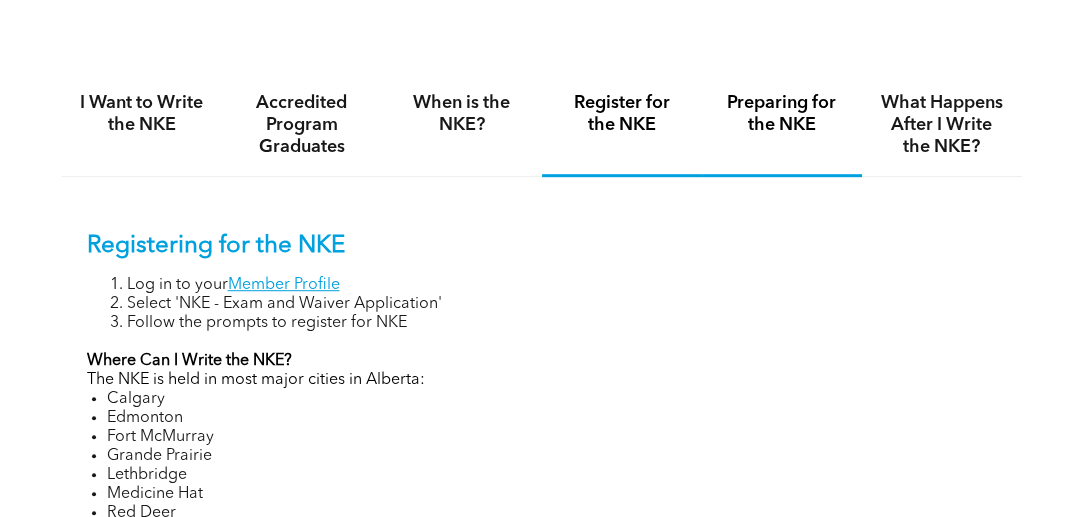 click on "Preparing for the NKE" at bounding box center [782, 125] 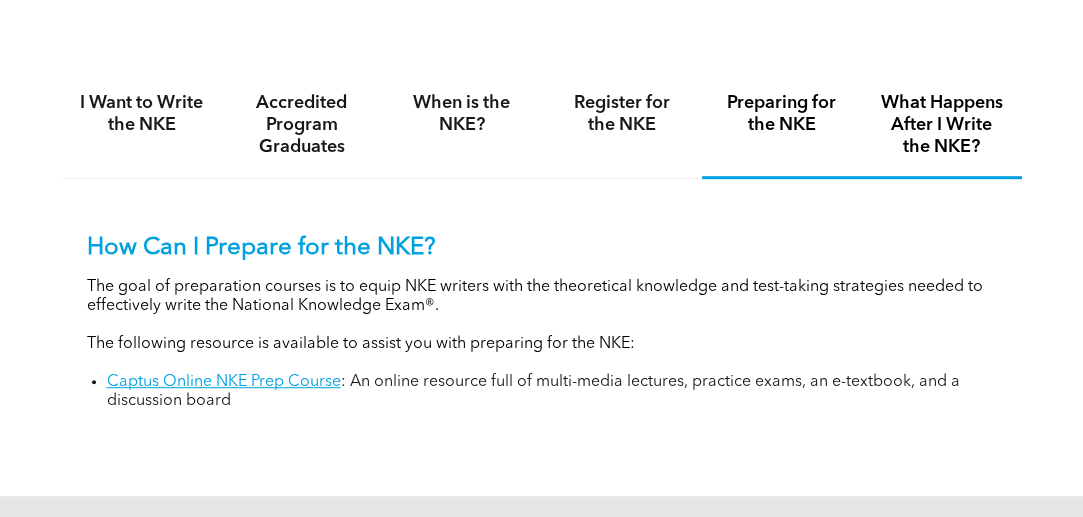 click on "What Happens After I Write the NKE?" at bounding box center [942, 125] 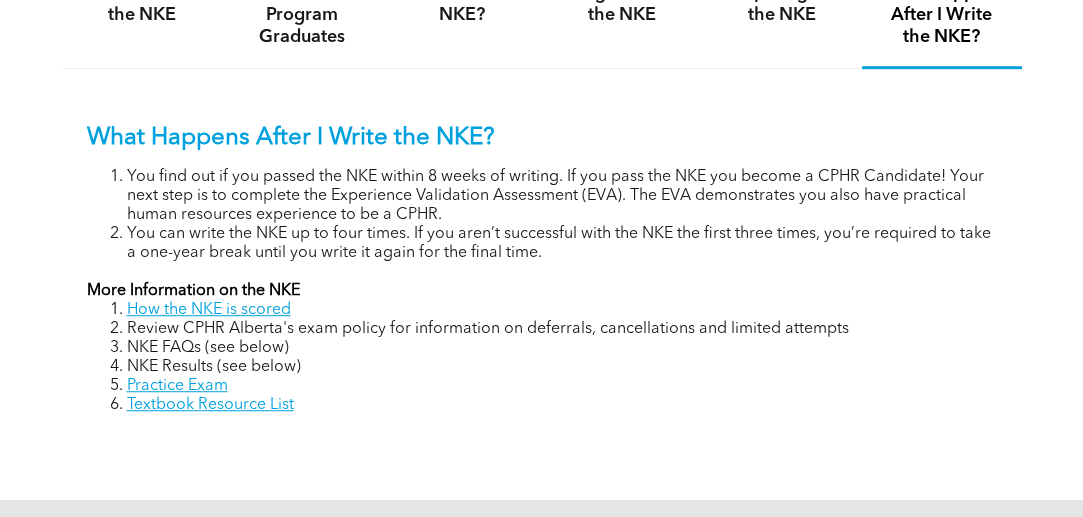 scroll, scrollTop: 1374, scrollLeft: 0, axis: vertical 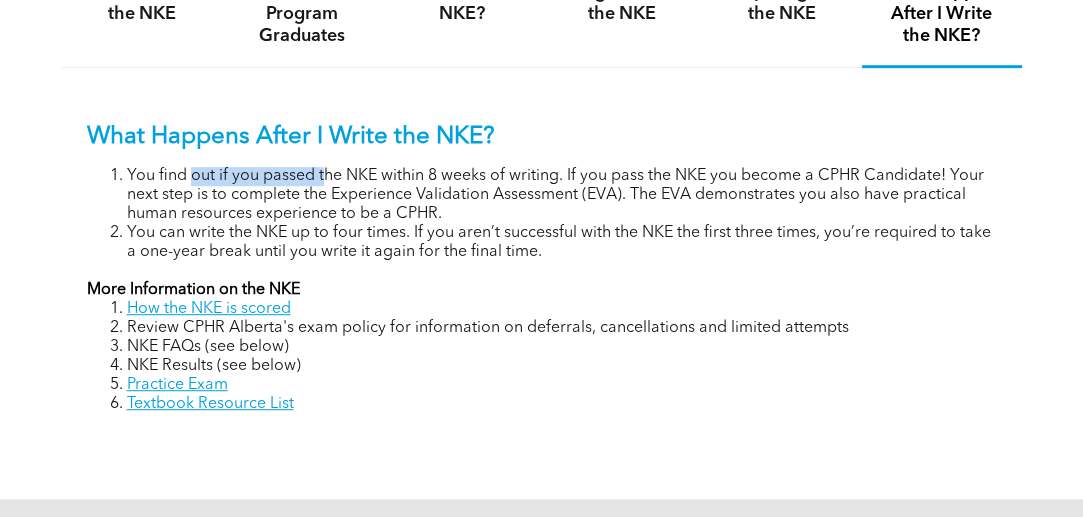 drag, startPoint x: 189, startPoint y: 169, endPoint x: 324, endPoint y: 184, distance: 135.83078 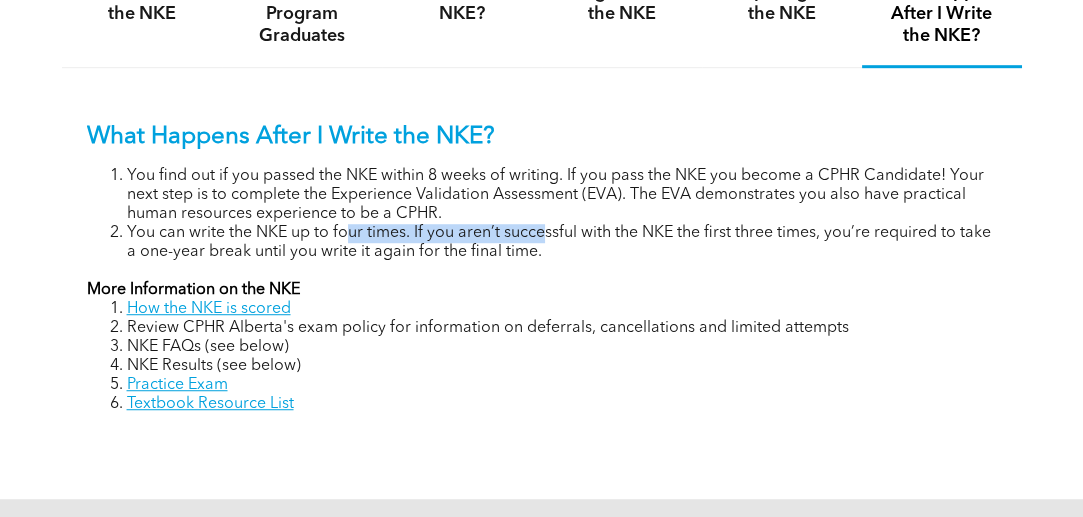 drag, startPoint x: 347, startPoint y: 227, endPoint x: 544, endPoint y: 229, distance: 197.01015 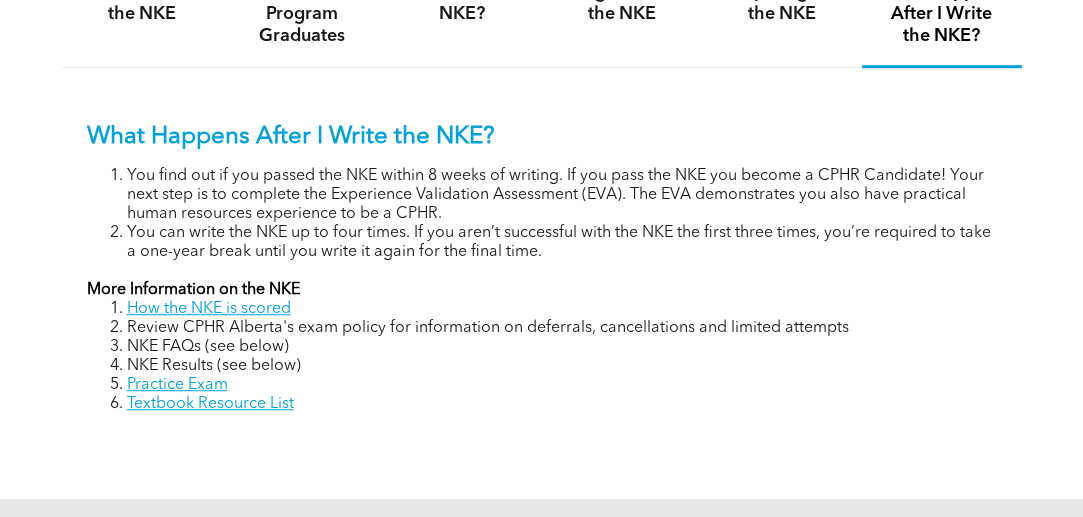 click on "You can write the NKE up to four times. If you aren’t successful with the NKE the first three times, you’re required to take a one-year break until you write it again for the final time." at bounding box center [562, 243] 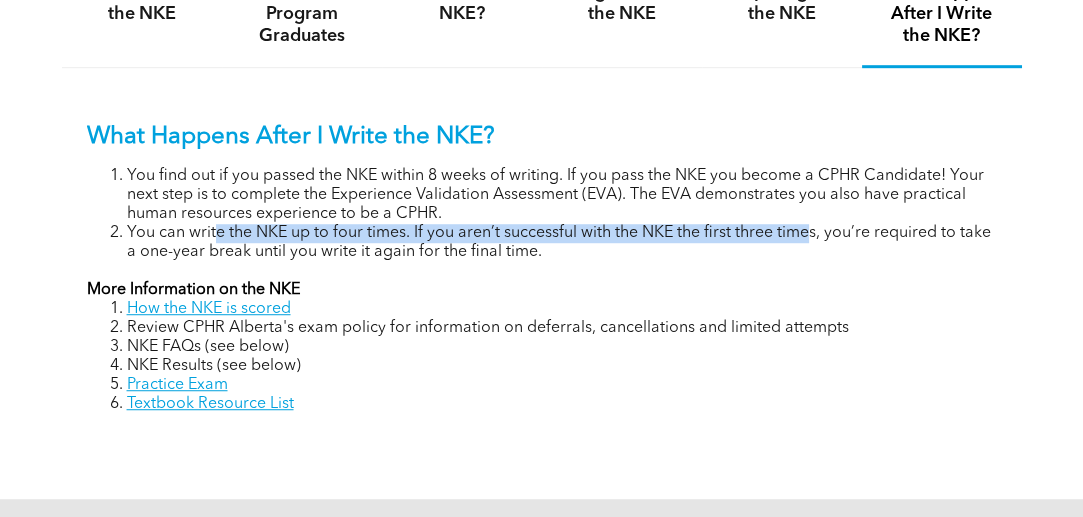 drag, startPoint x: 218, startPoint y: 225, endPoint x: 808, endPoint y: 240, distance: 590.1907 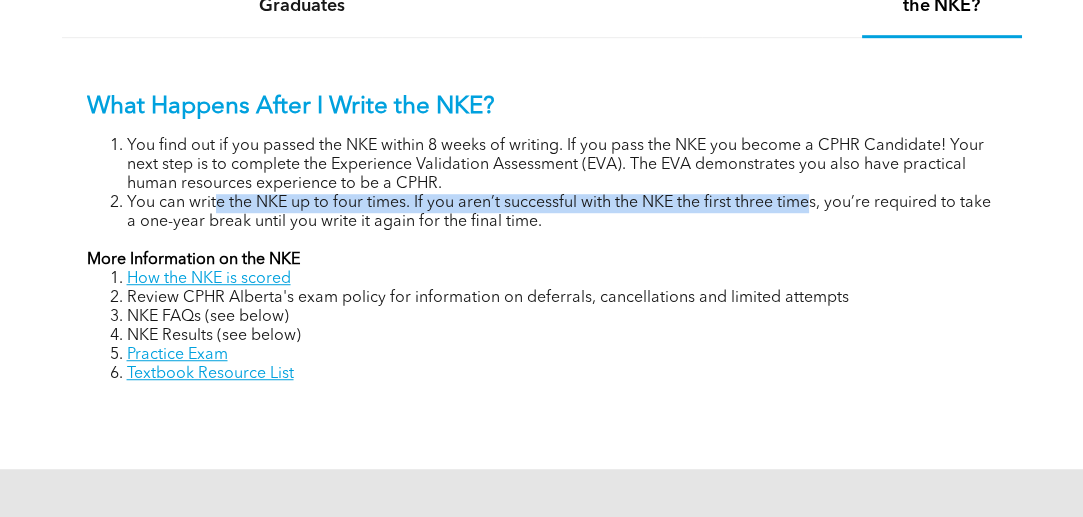 scroll, scrollTop: 1405, scrollLeft: 0, axis: vertical 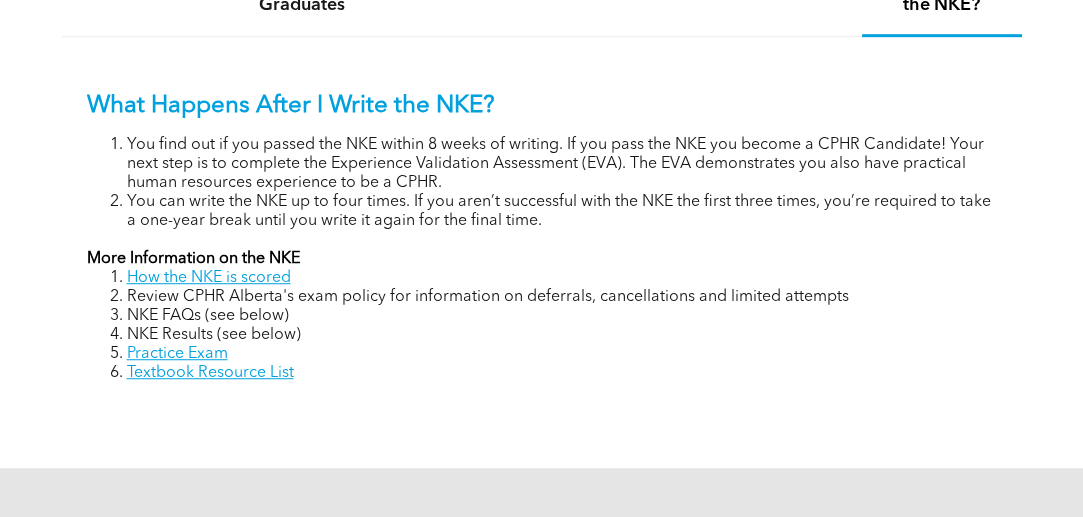 click on "You can write the NKE up to four times. If you aren’t successful with the NKE the first three times, you’re required to take a one-year break until you write it again for the final time." at bounding box center (562, 212) 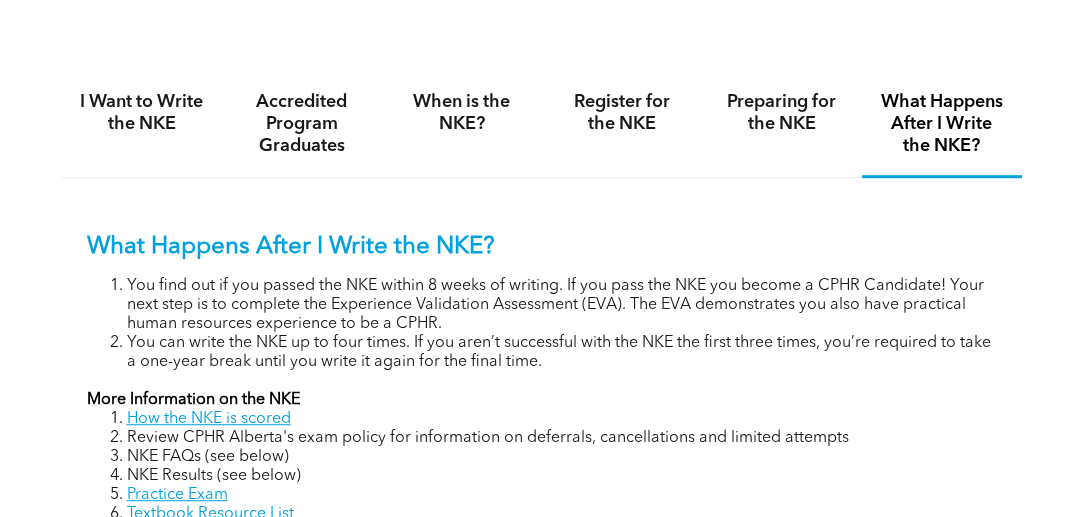 scroll, scrollTop: 1263, scrollLeft: 0, axis: vertical 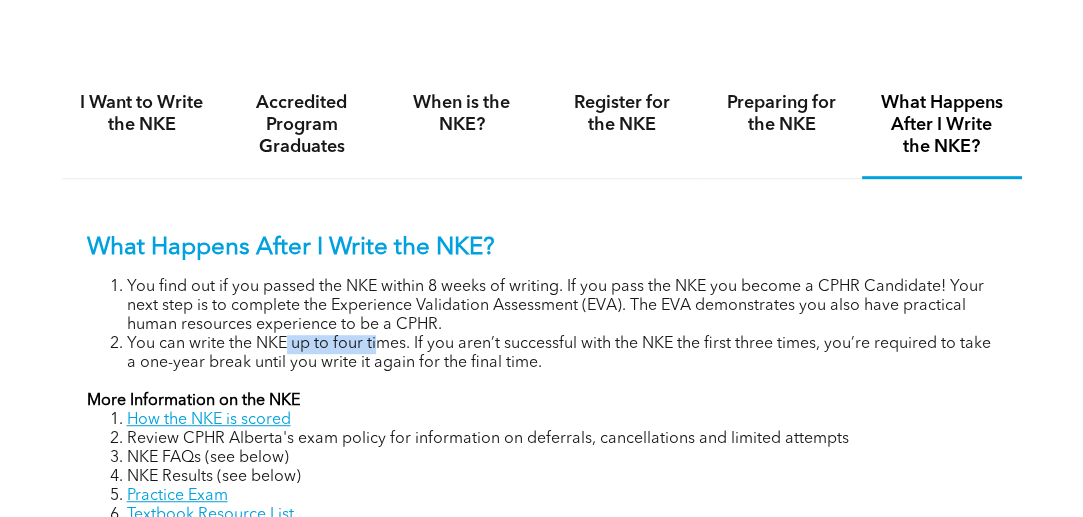 drag, startPoint x: 282, startPoint y: 343, endPoint x: 378, endPoint y: 353, distance: 96.519424 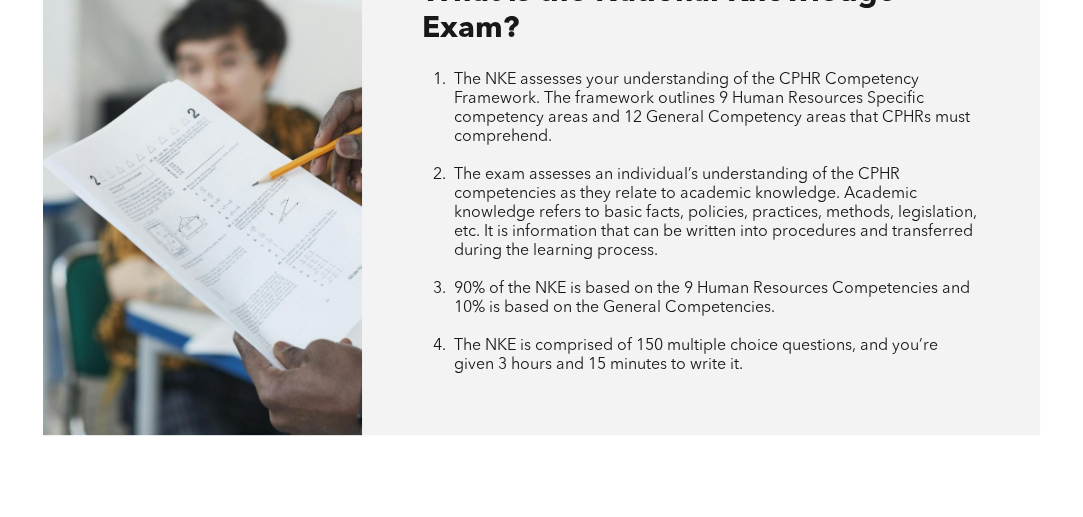scroll, scrollTop: 814, scrollLeft: 0, axis: vertical 